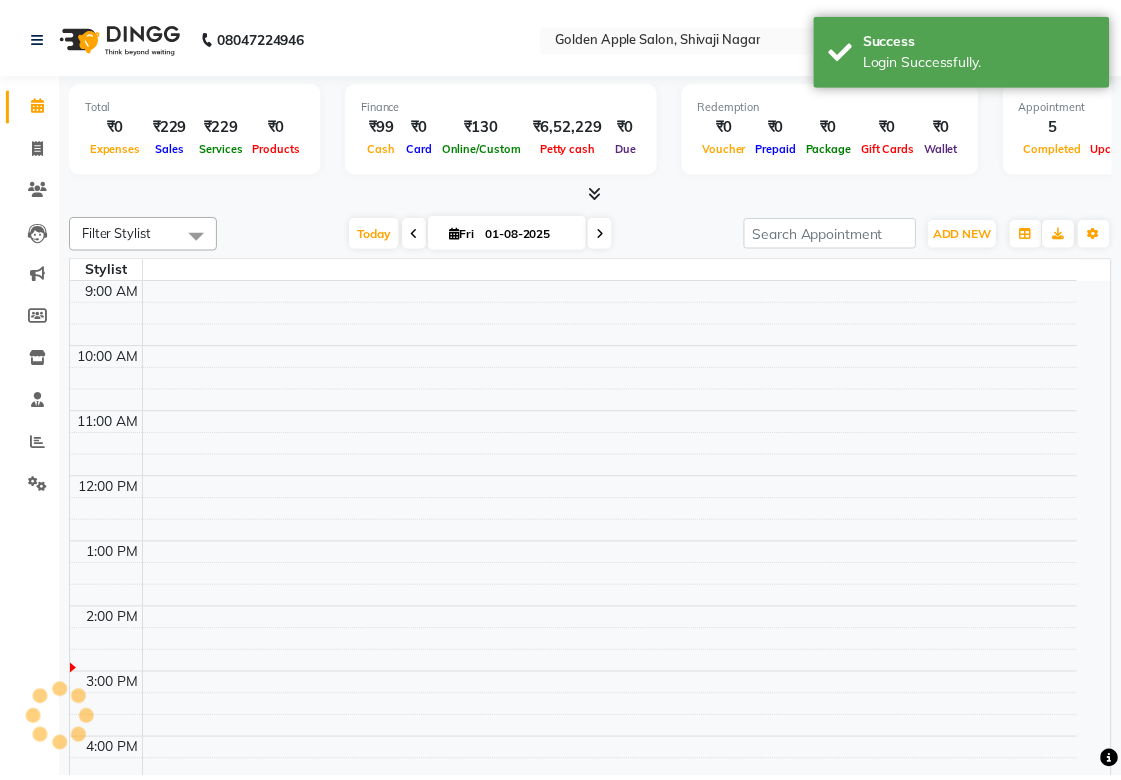 scroll, scrollTop: 0, scrollLeft: 0, axis: both 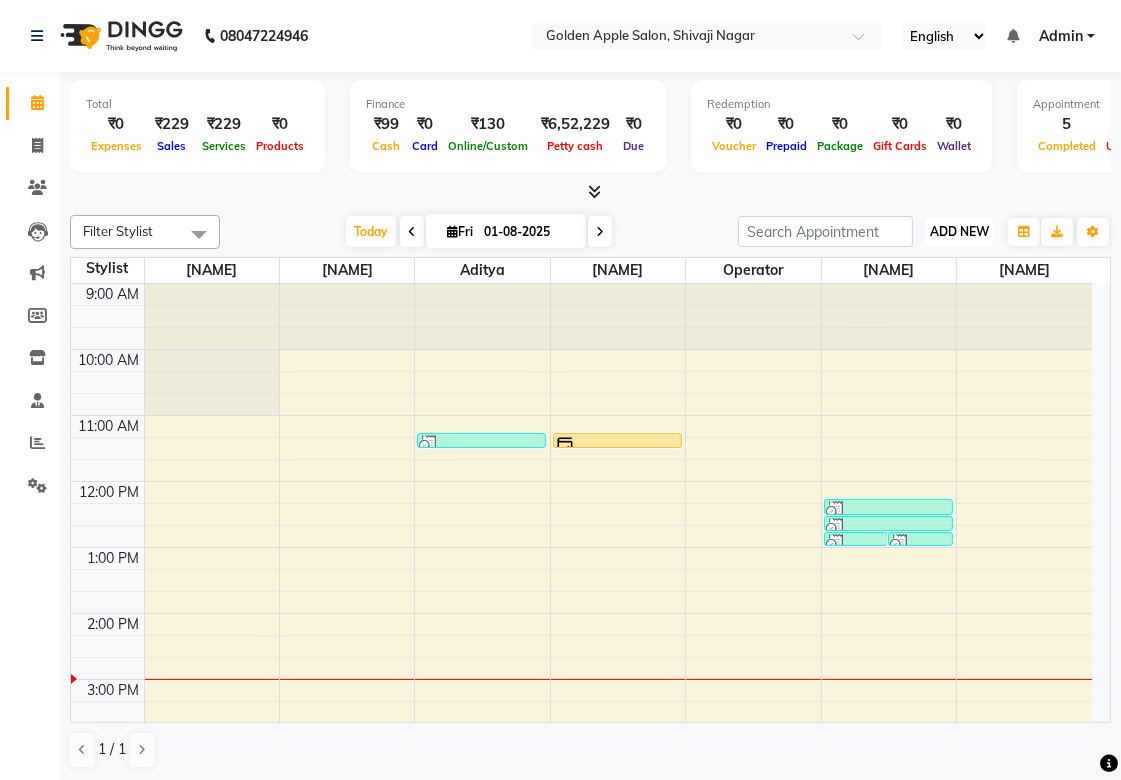 click on "ADD NEW" at bounding box center [959, 231] 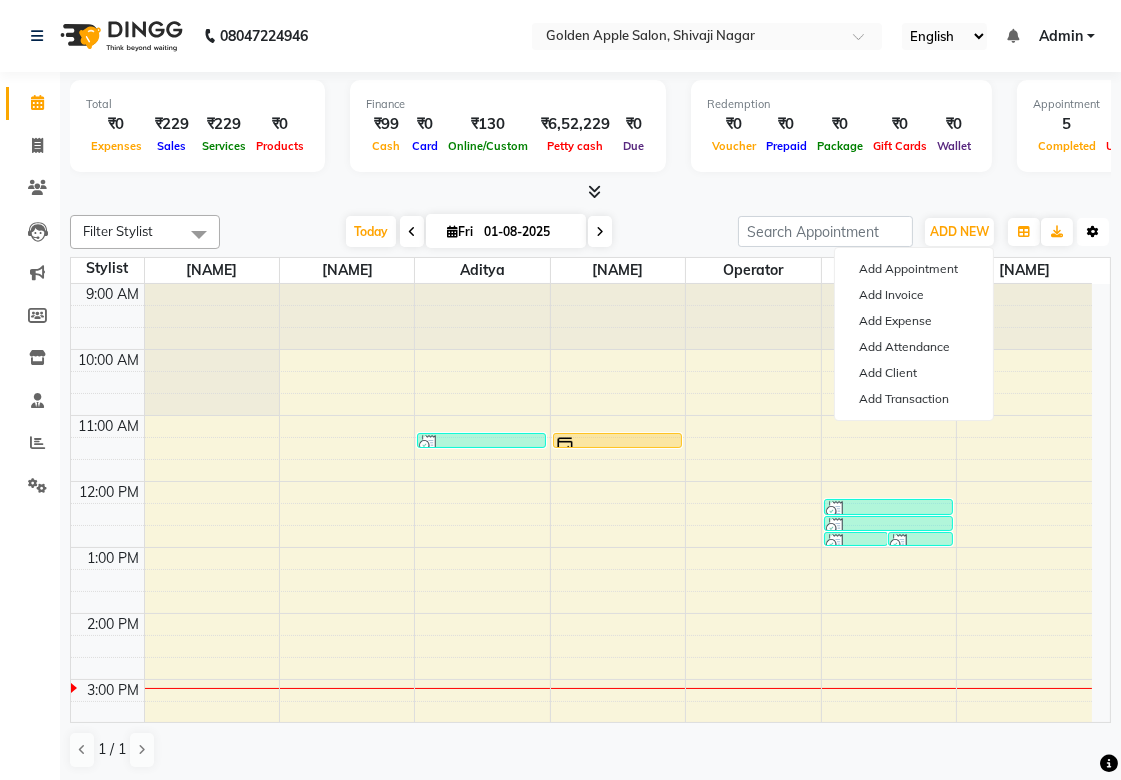 click at bounding box center (1093, 232) 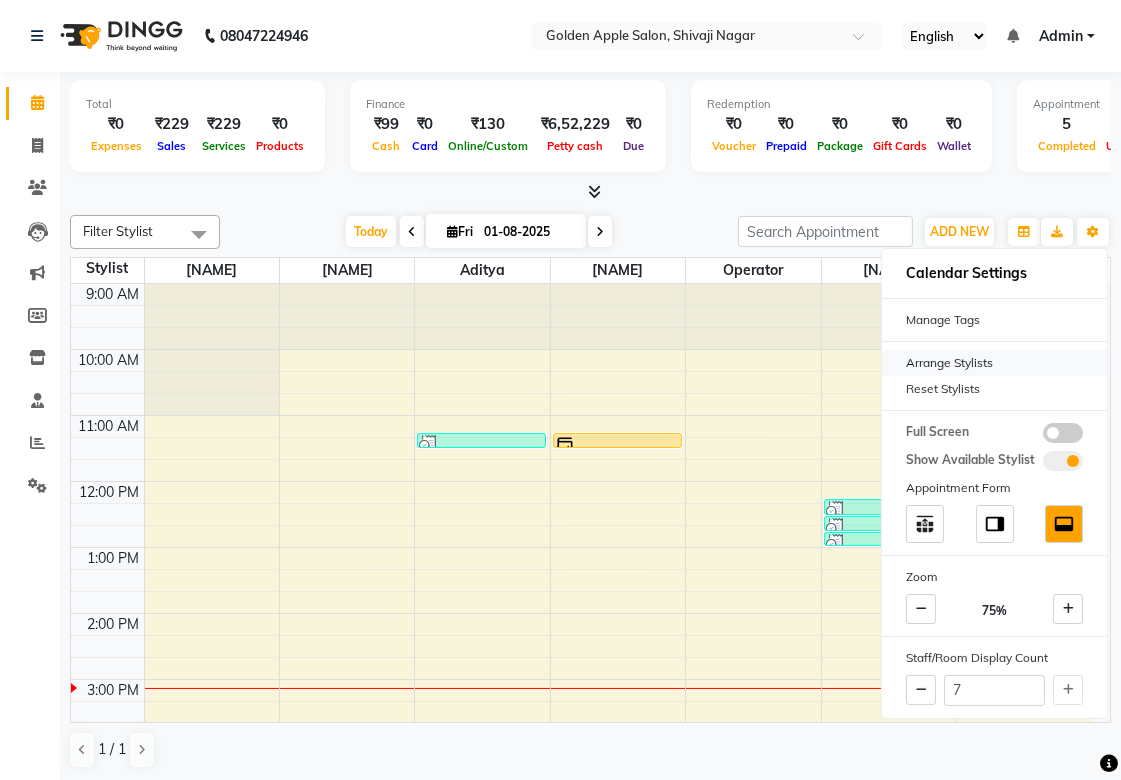 click on "Arrange Stylists" at bounding box center (994, 363) 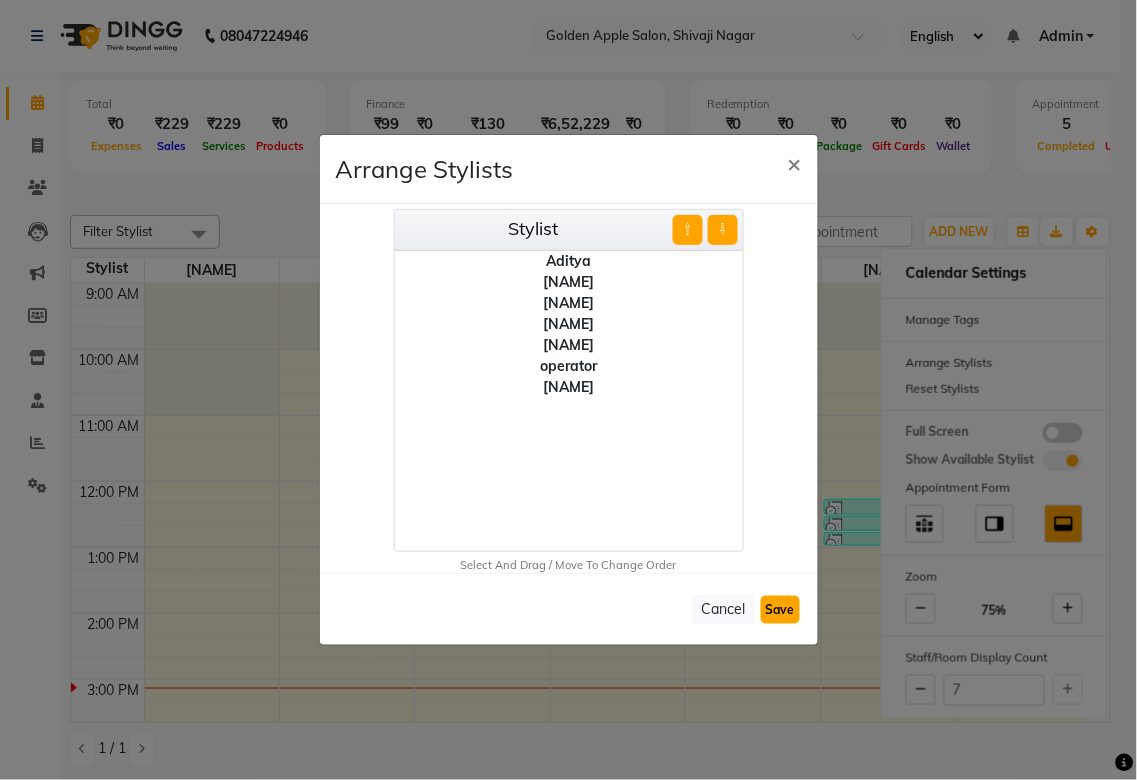 click on "Save" 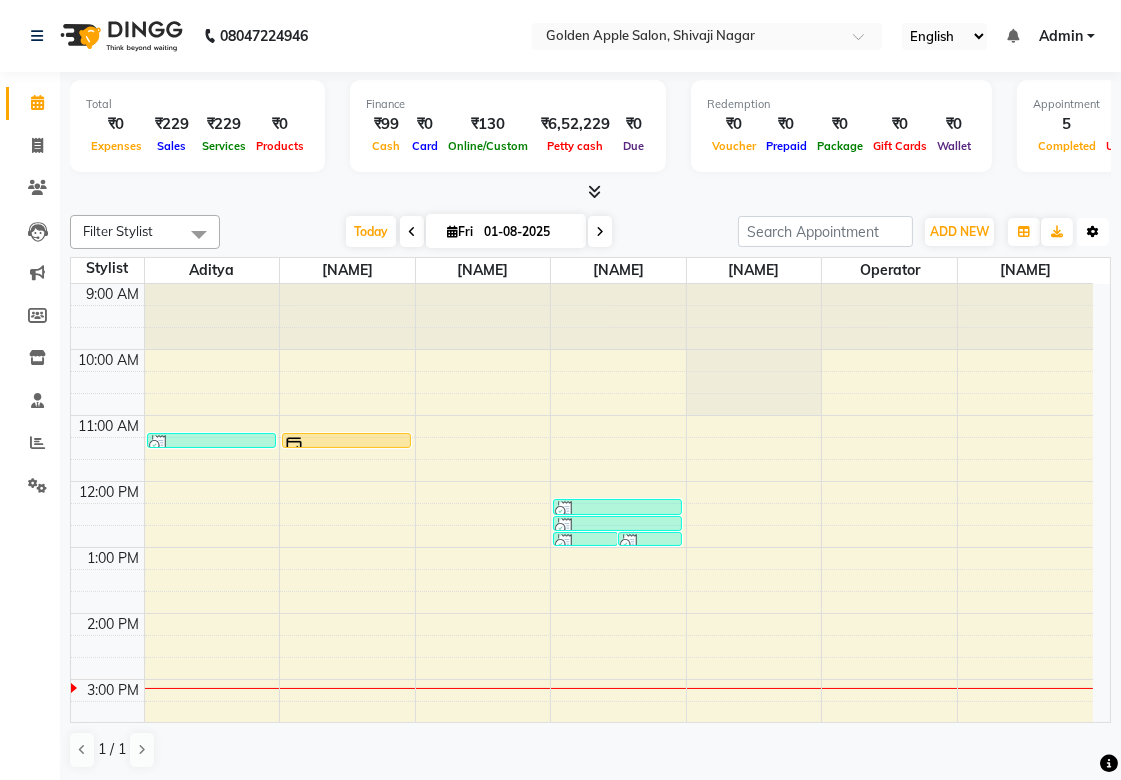 click at bounding box center (1093, 232) 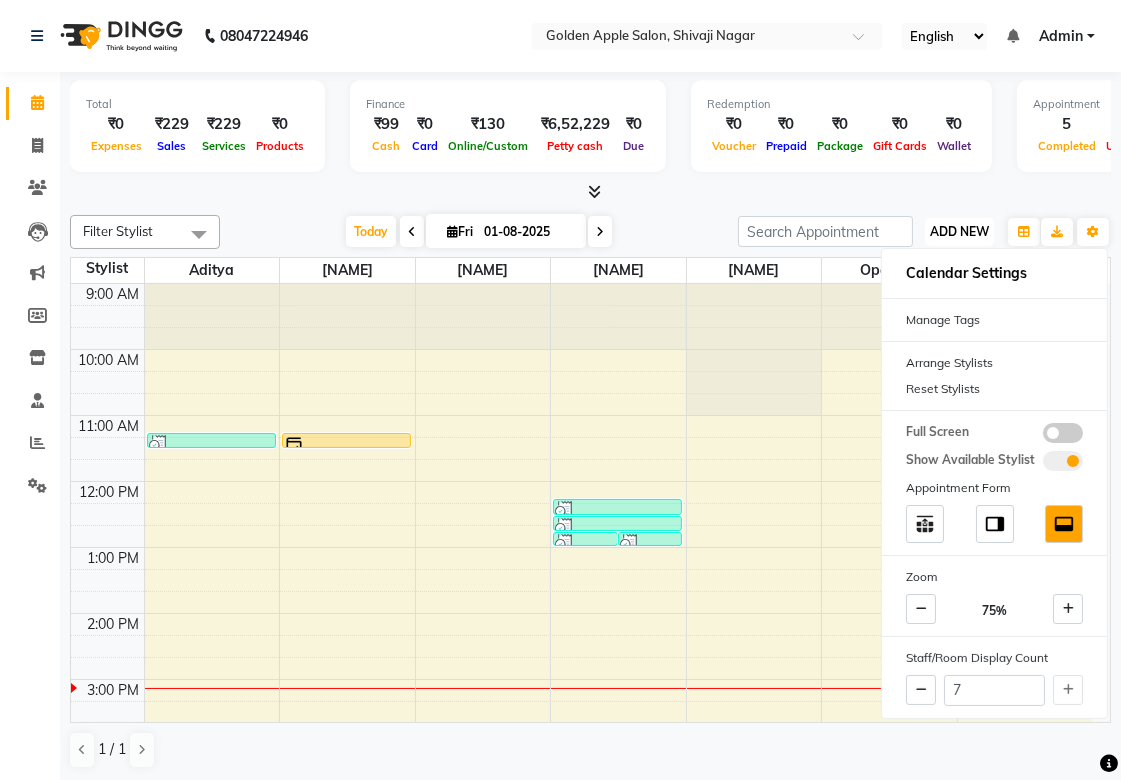 click on "ADD NEW" at bounding box center [959, 231] 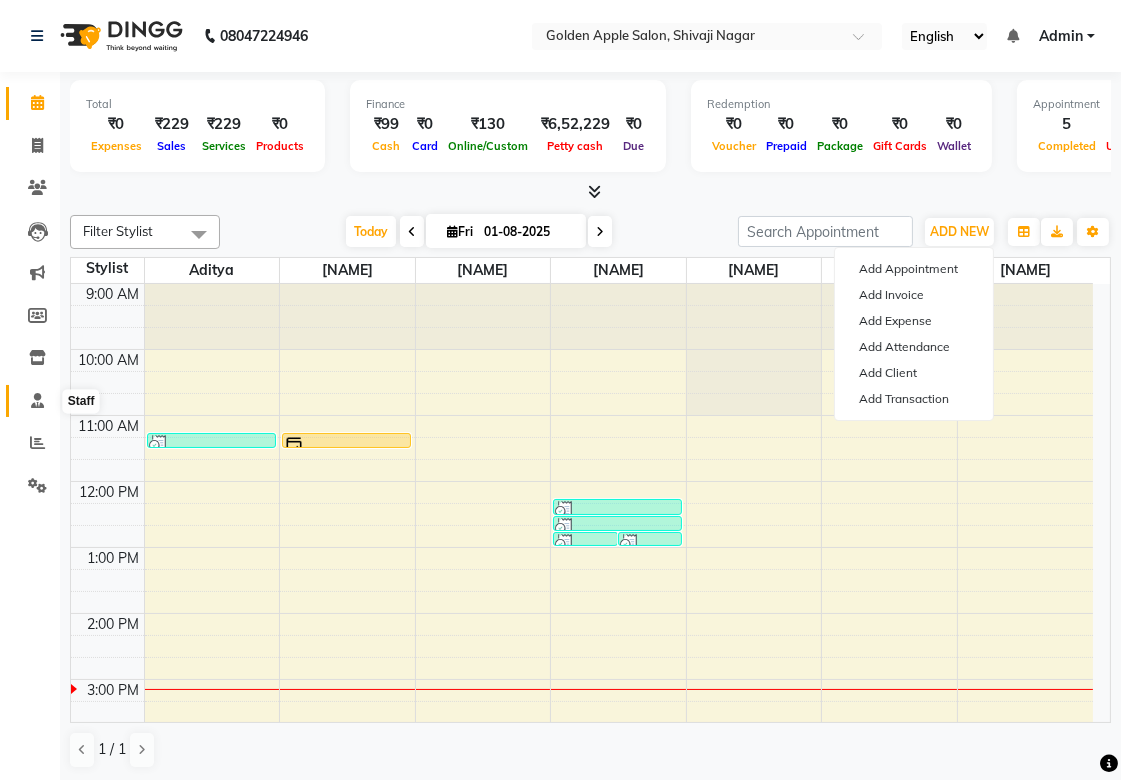 click 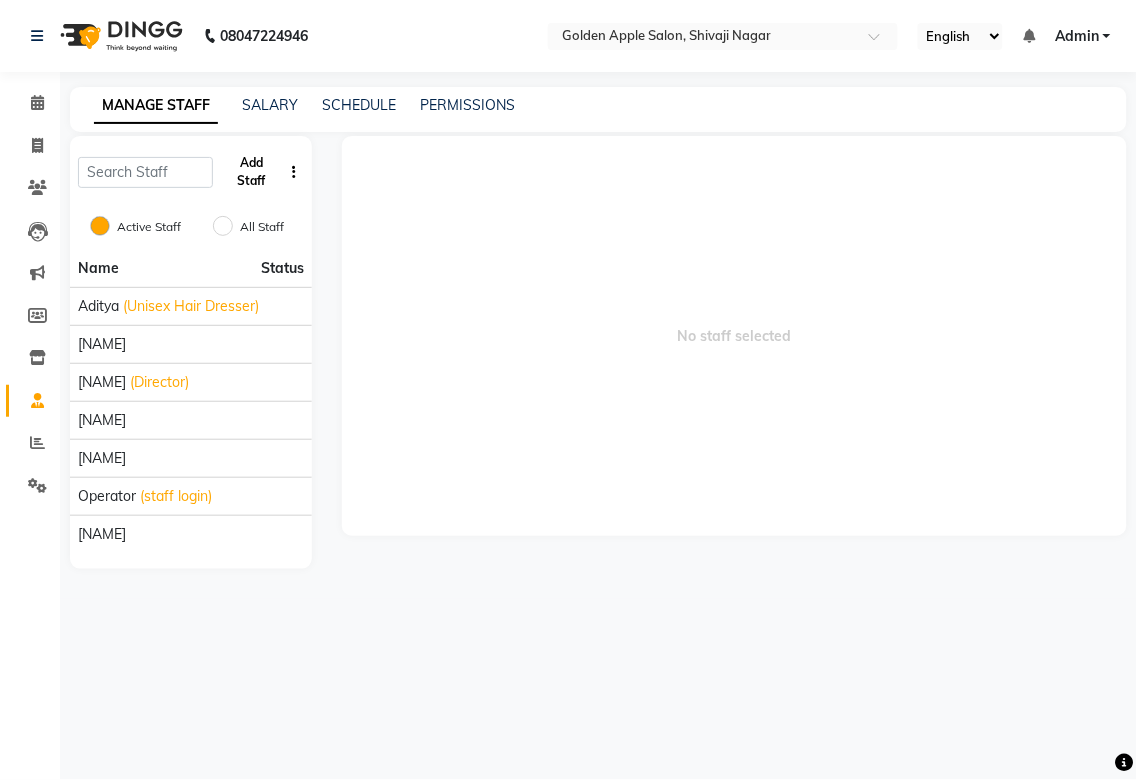 click on "Add Staff" 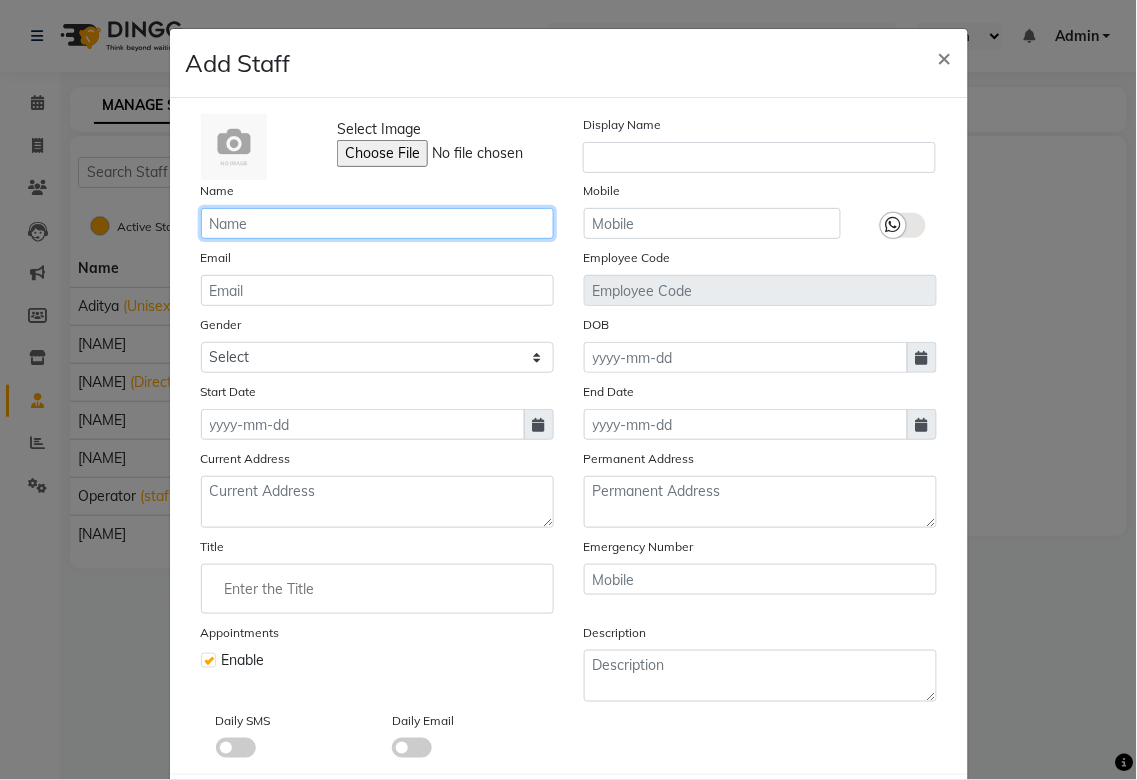 click 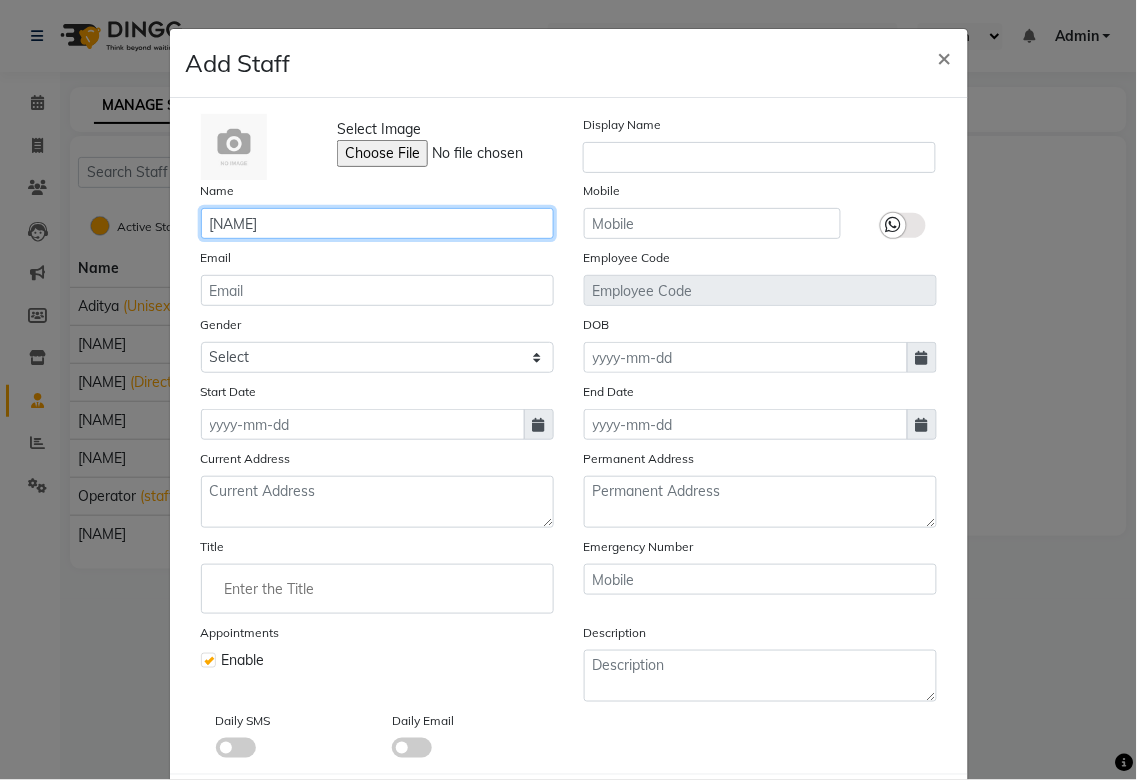 type on "[NAME]" 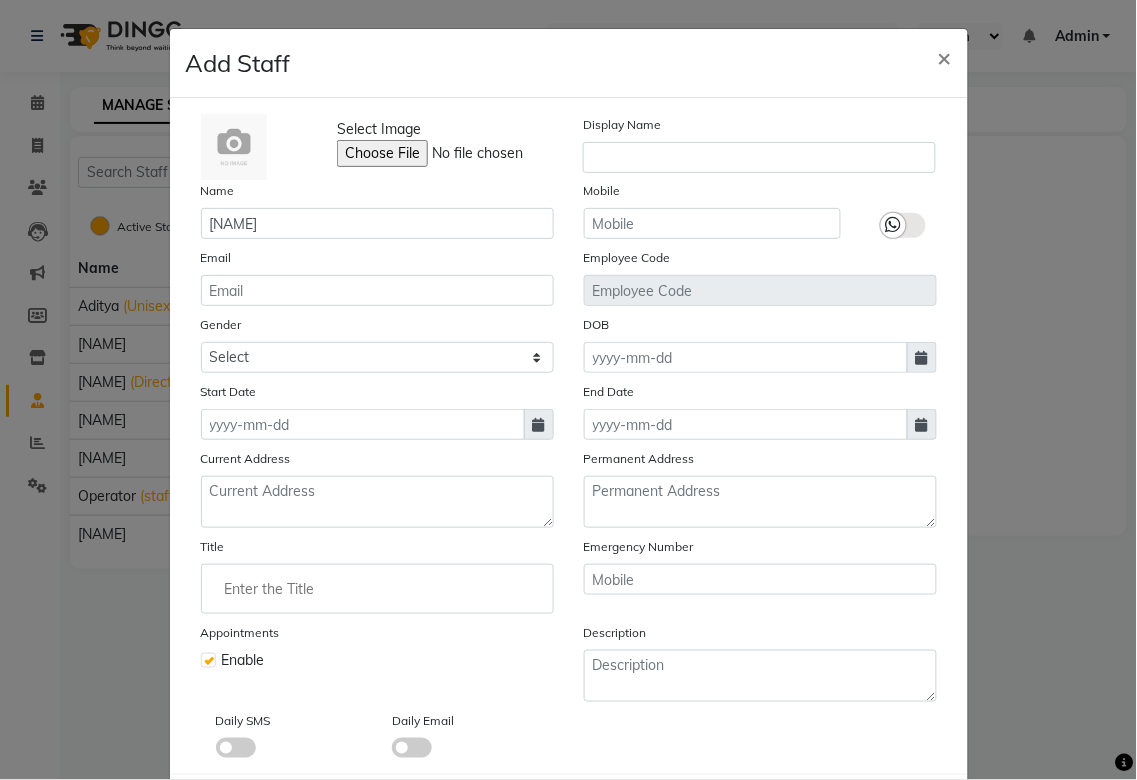 click on "Mobile" 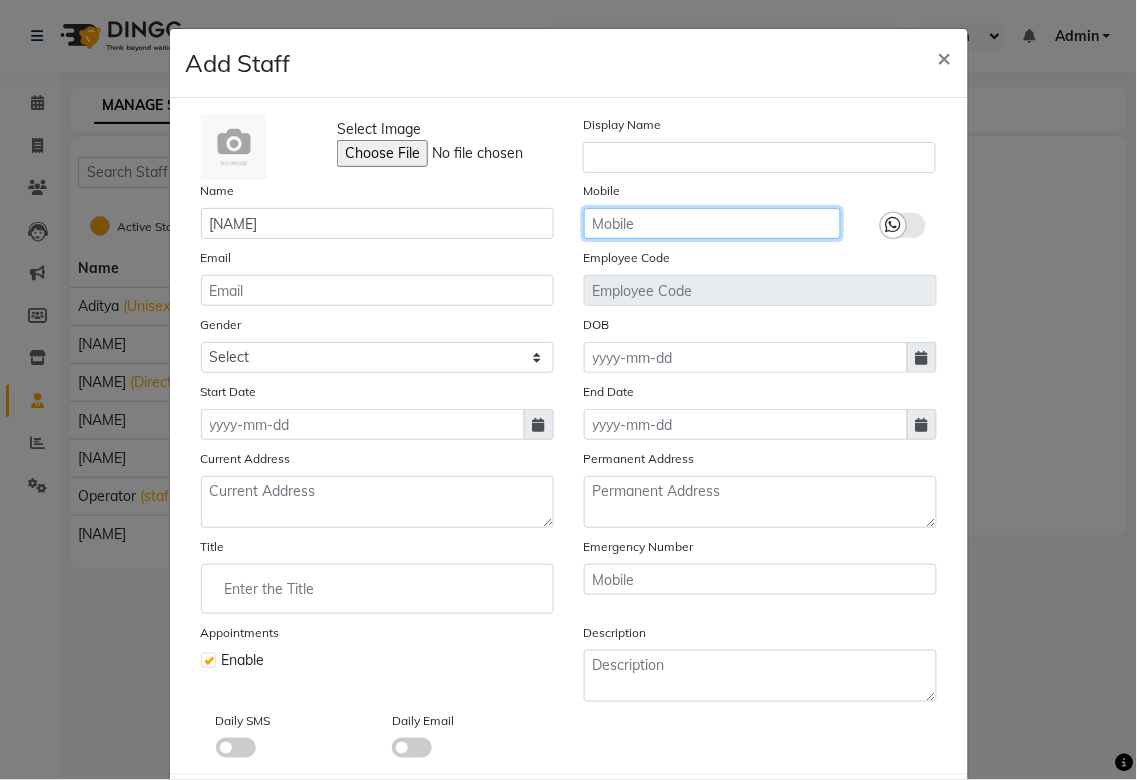 click 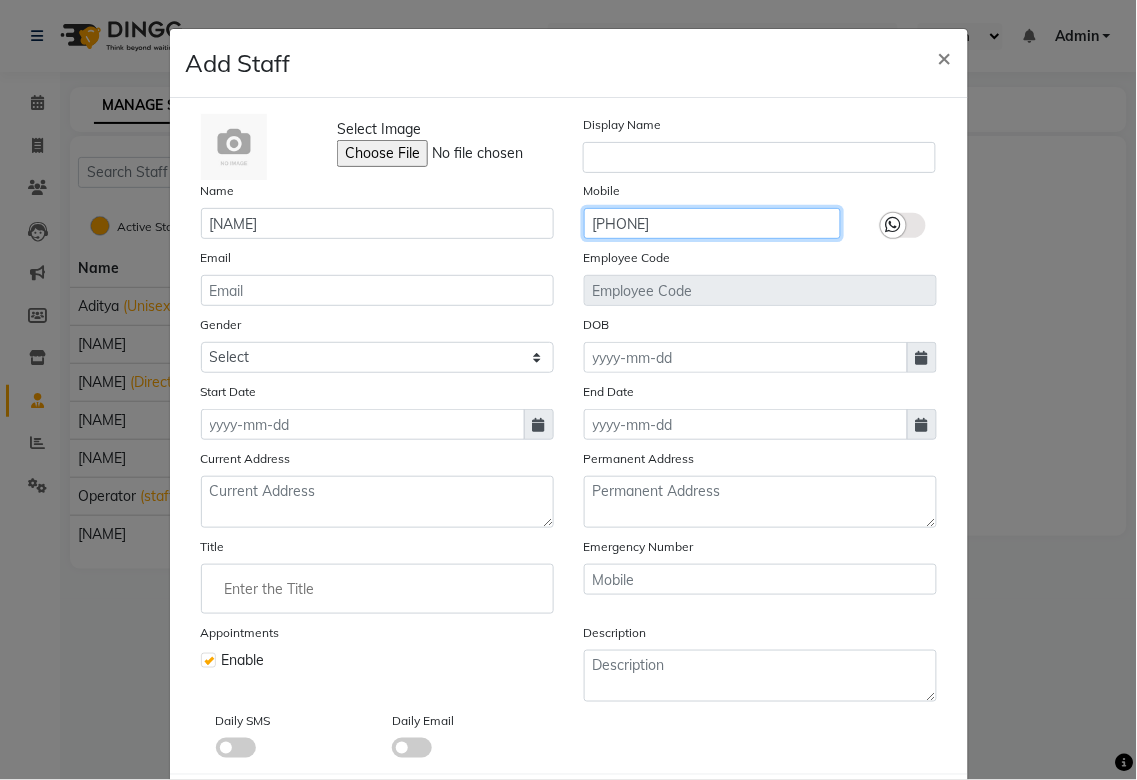 scroll, scrollTop: 104, scrollLeft: 0, axis: vertical 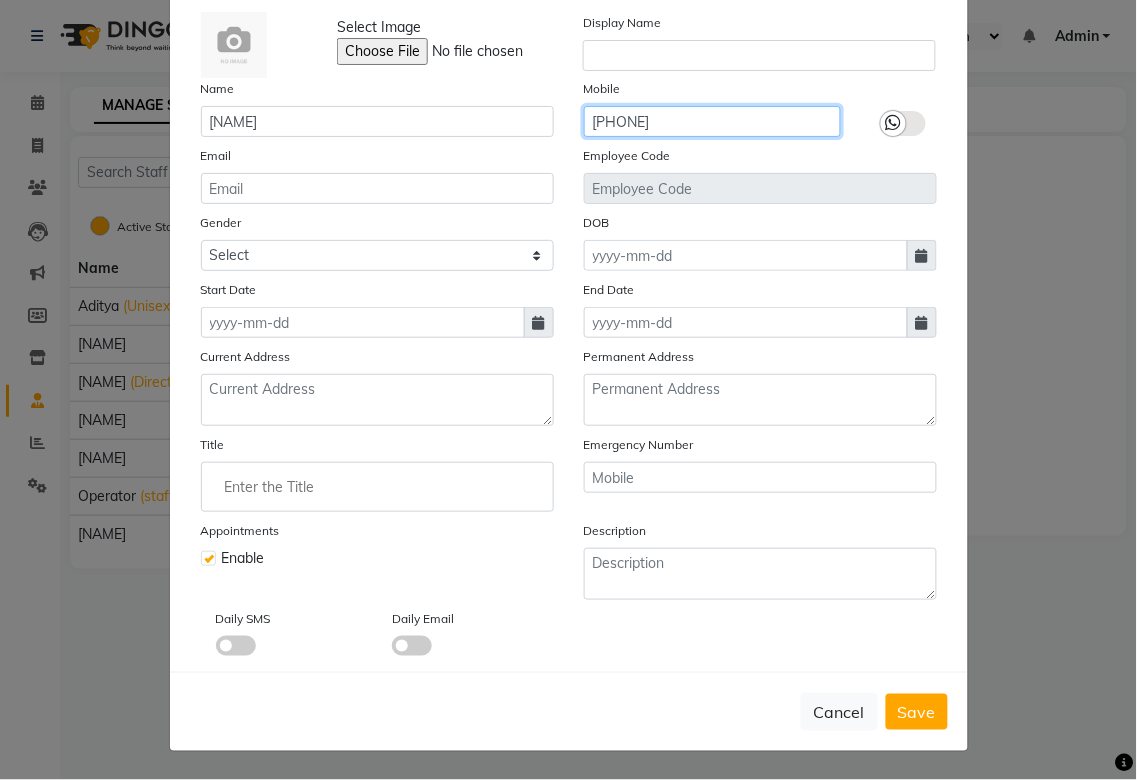 type on "[PHONE]" 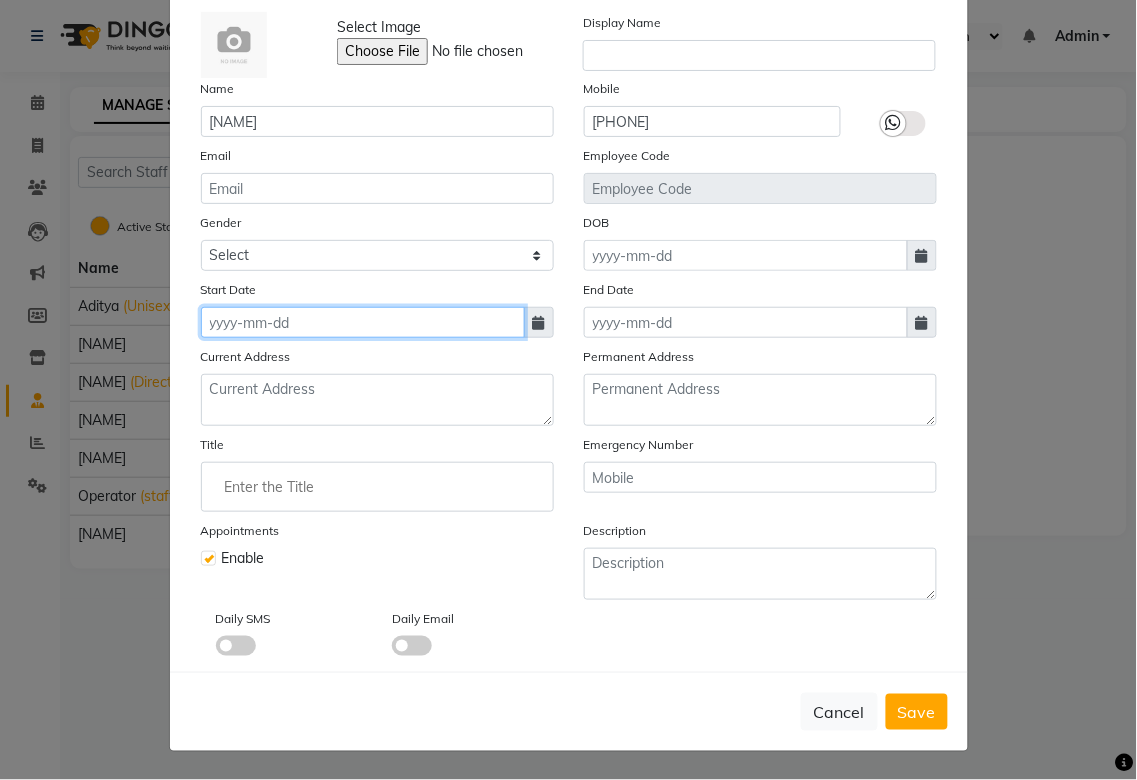 click 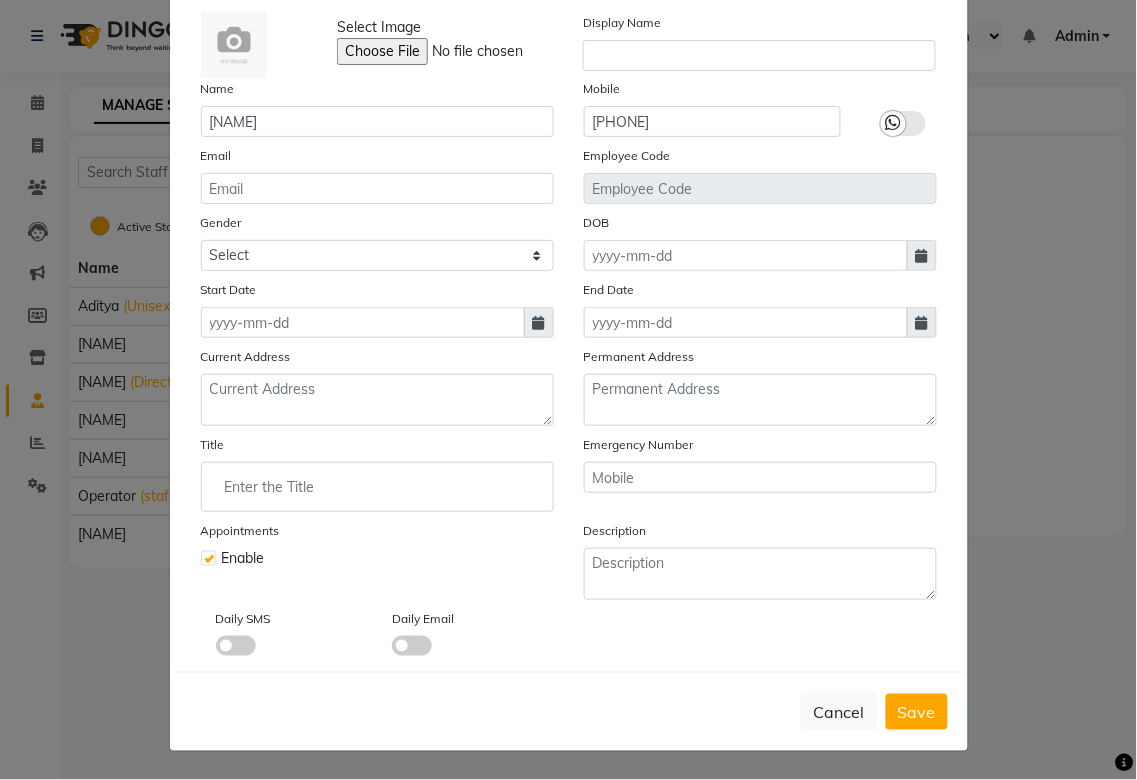 select on "8" 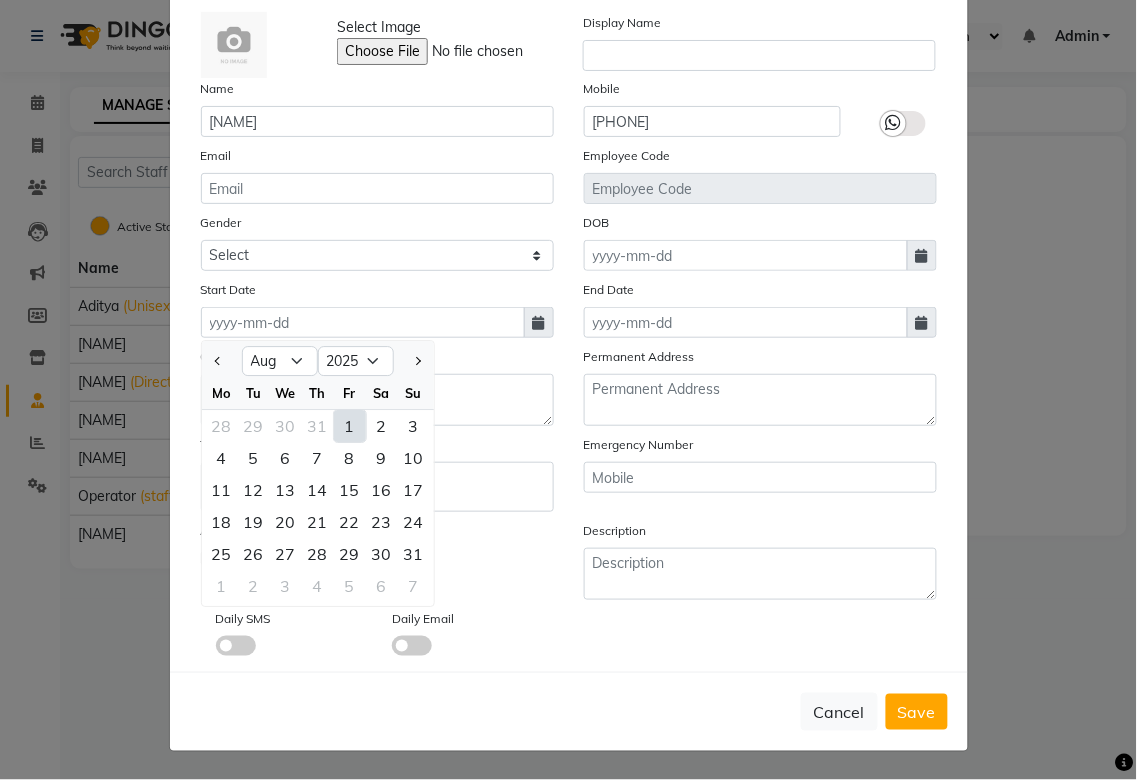click on "1" 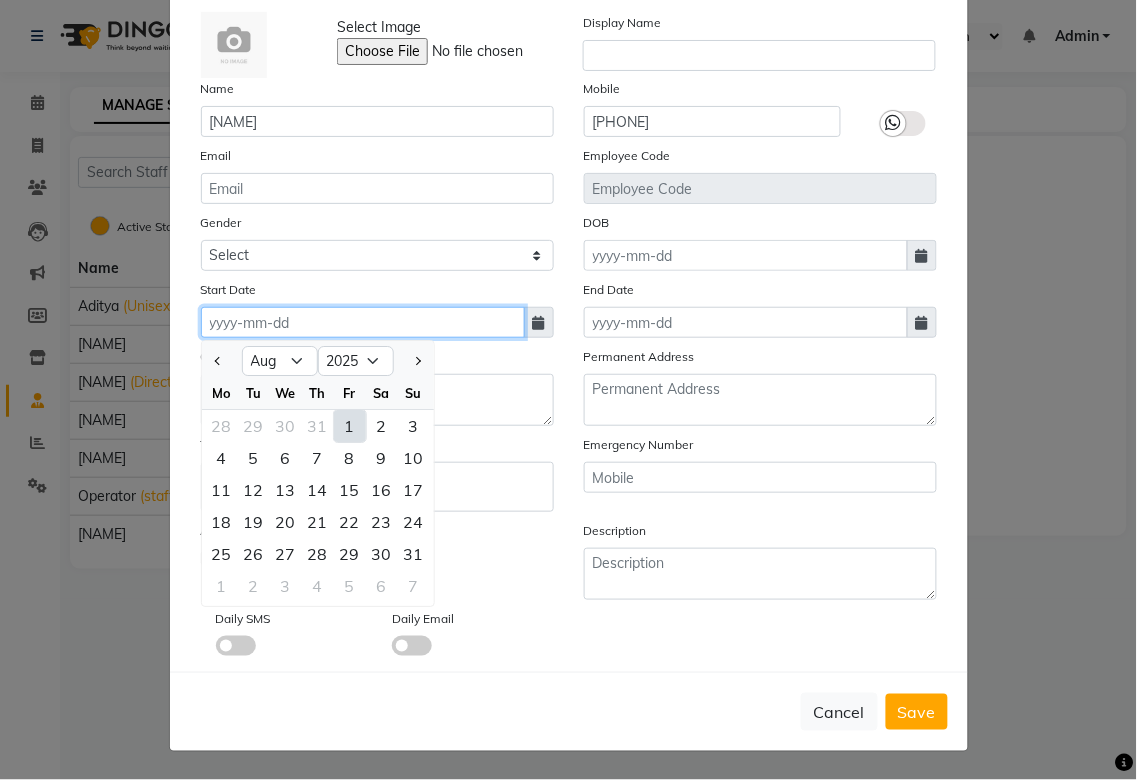 type on "01-08-2025" 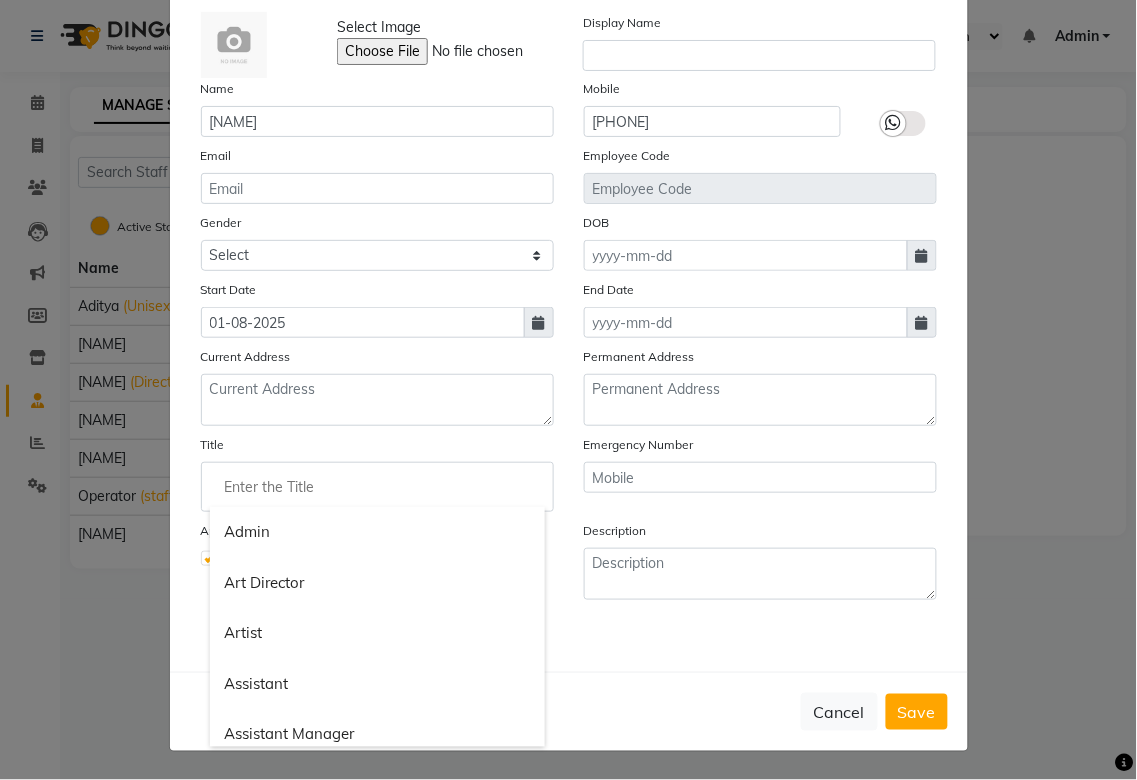 click 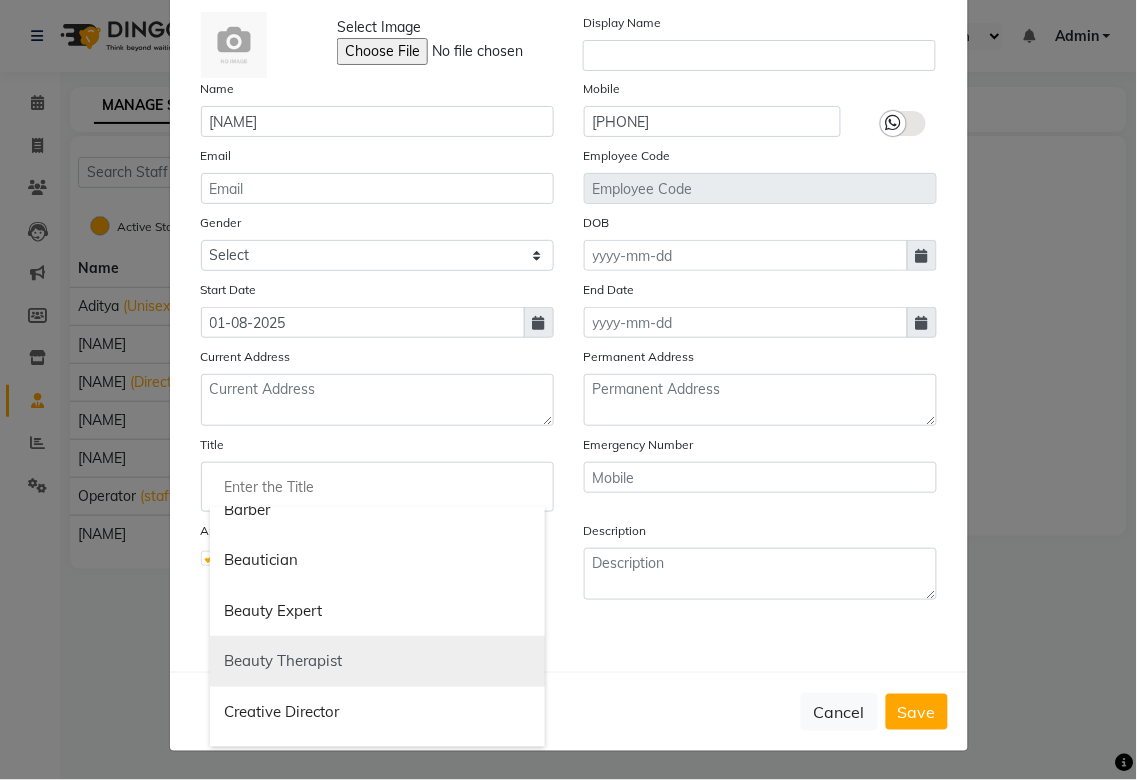 scroll, scrollTop: 333, scrollLeft: 0, axis: vertical 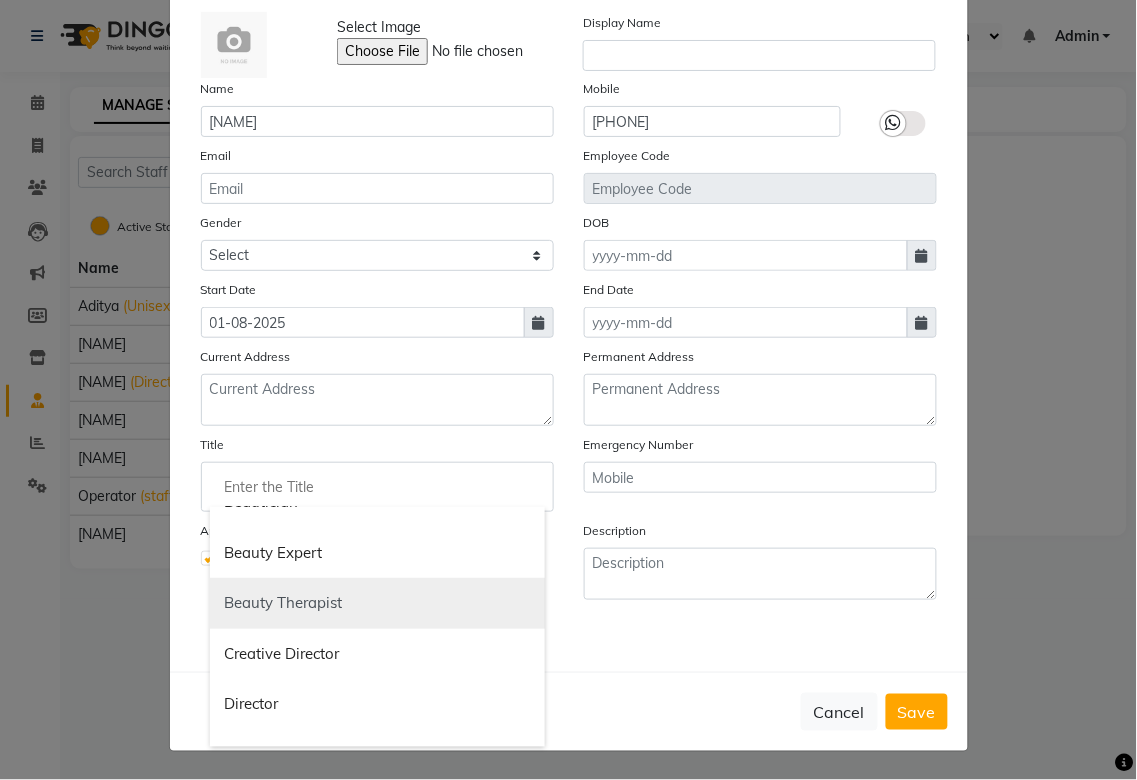 click on "Beauty Therapist" at bounding box center [377, 603] 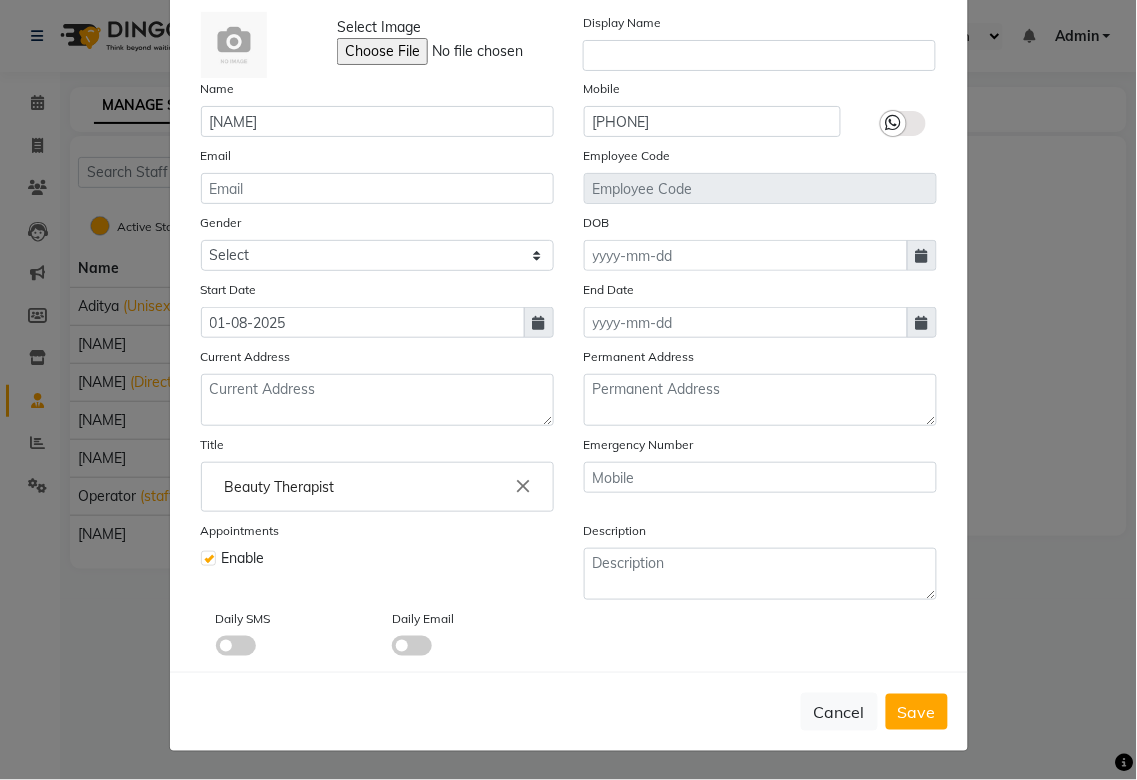scroll, scrollTop: 0, scrollLeft: 0, axis: both 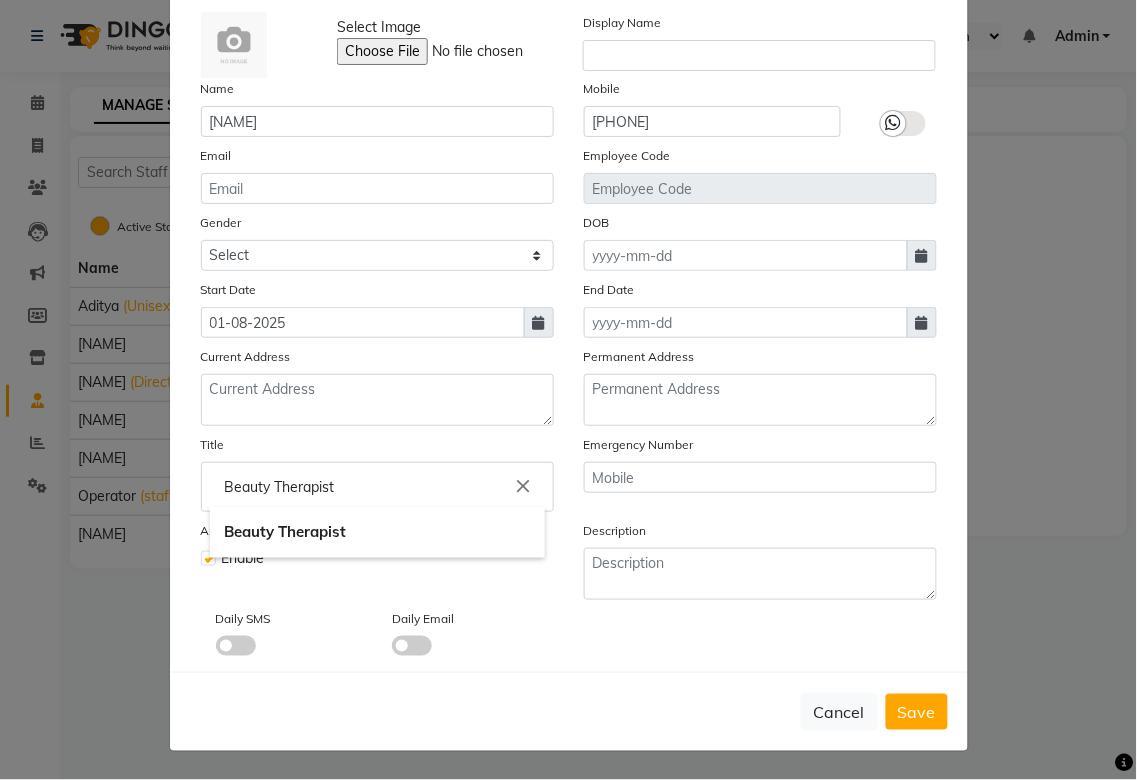 click on "Beauty Therapist" 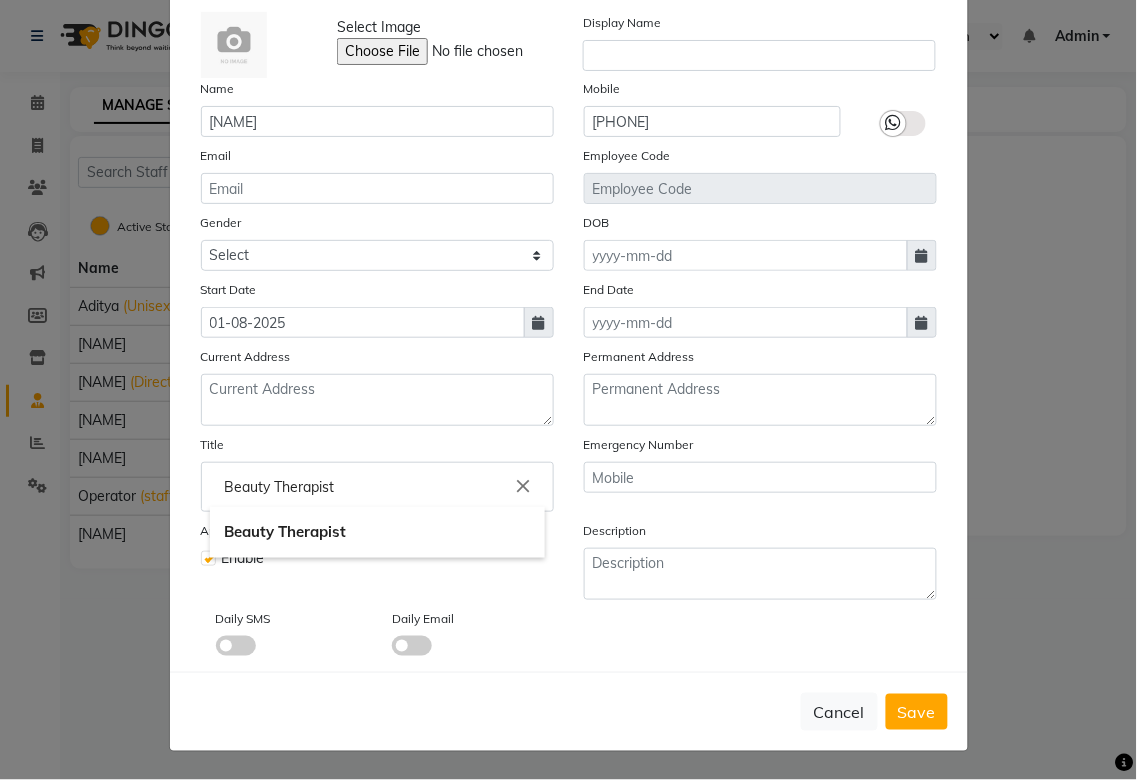 click on "Beauty Therapist" 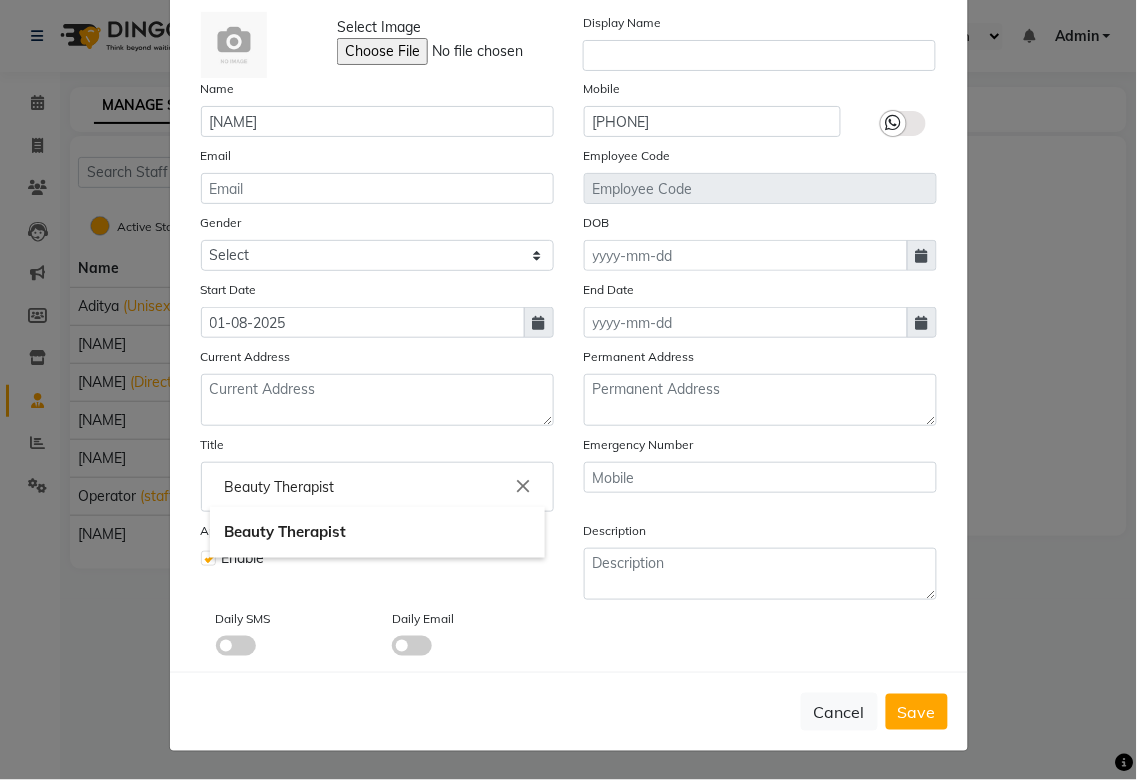 click 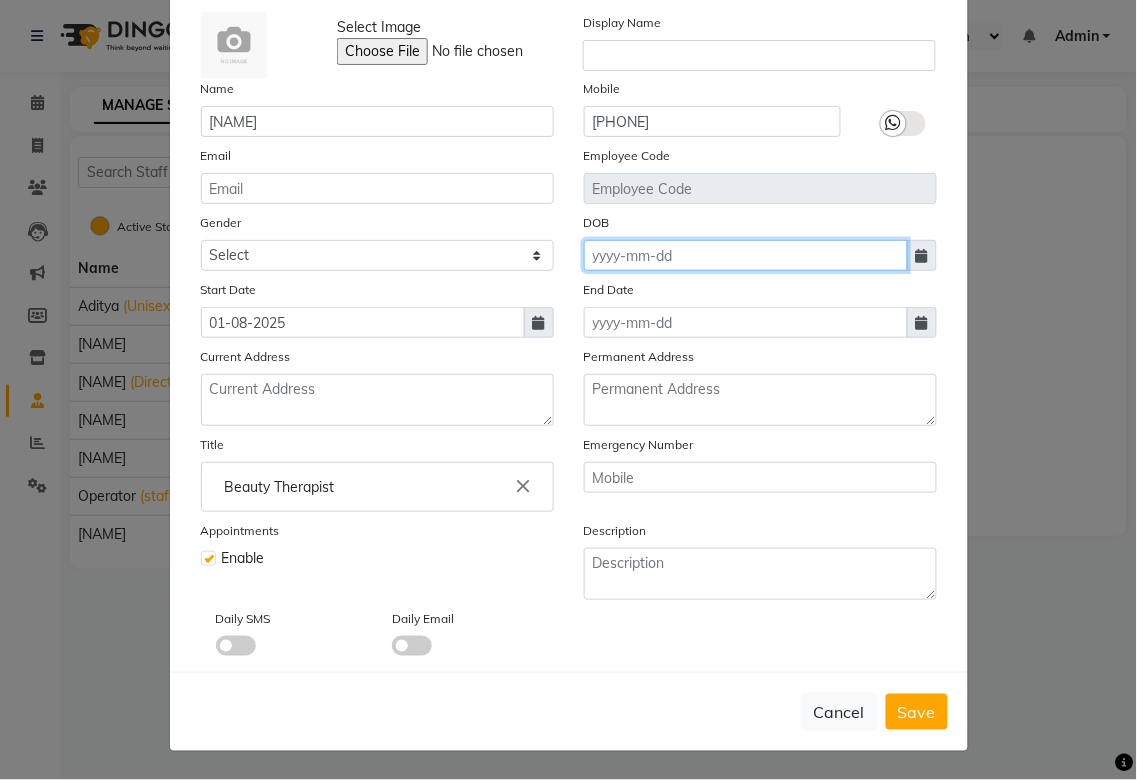 click 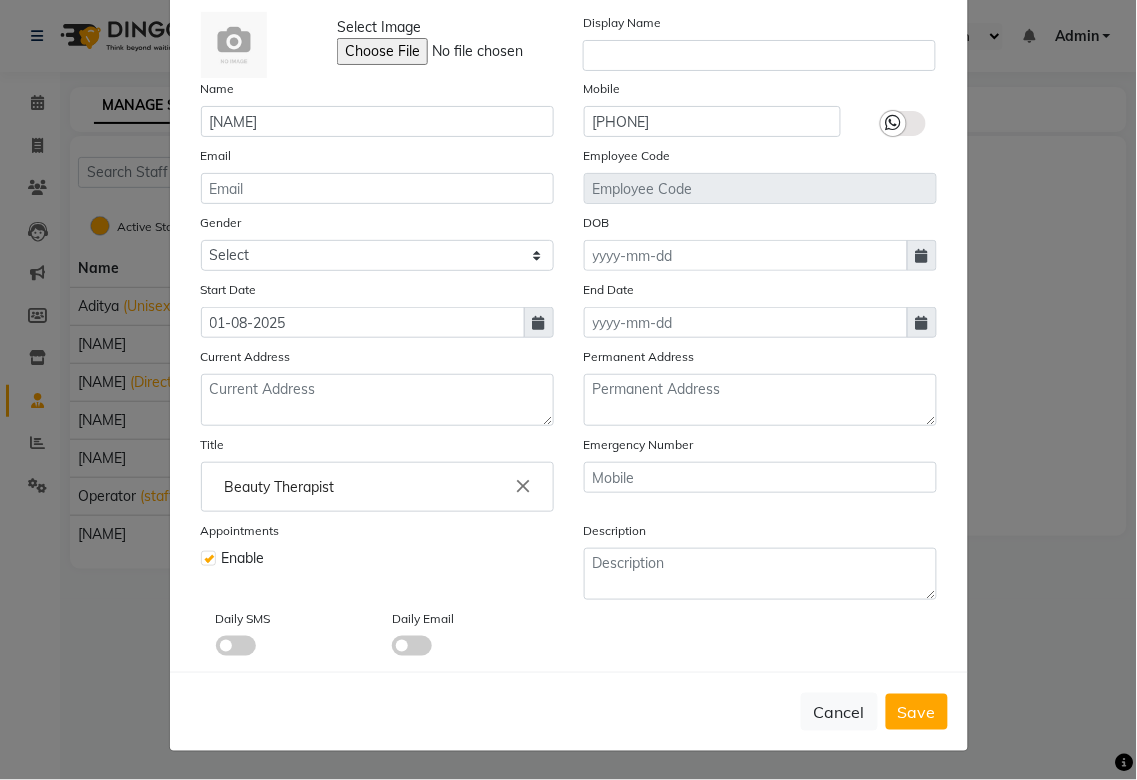 select on "8" 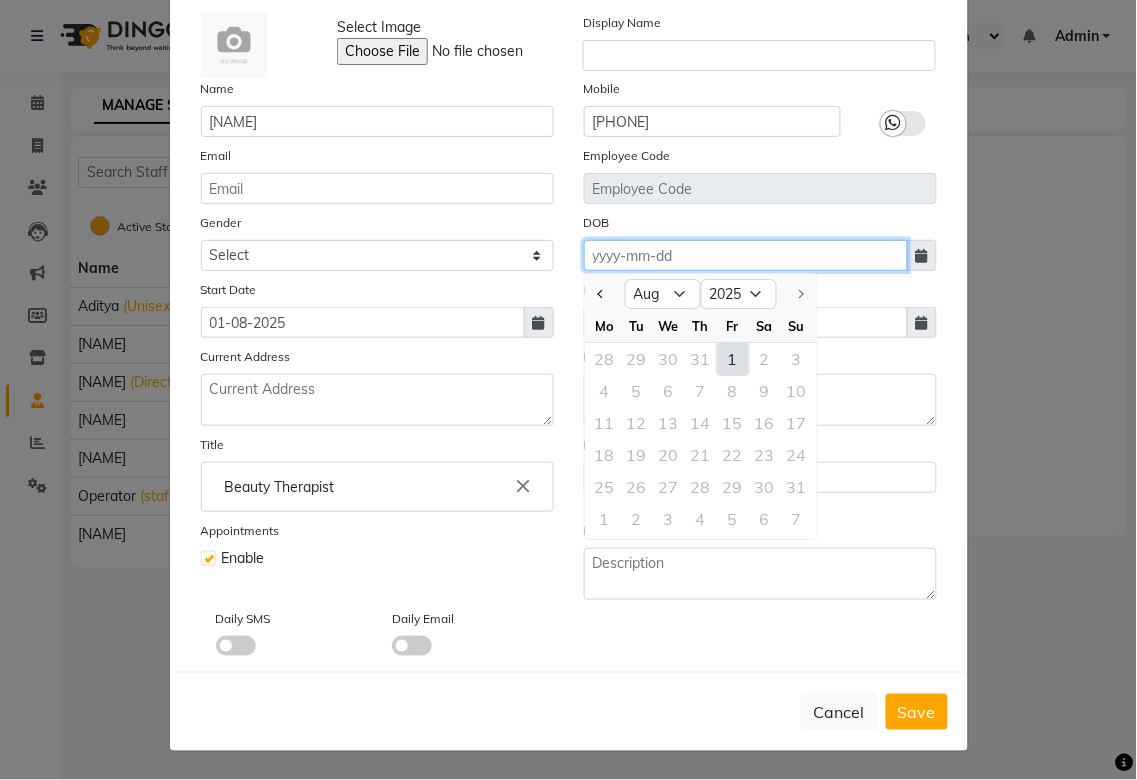 click 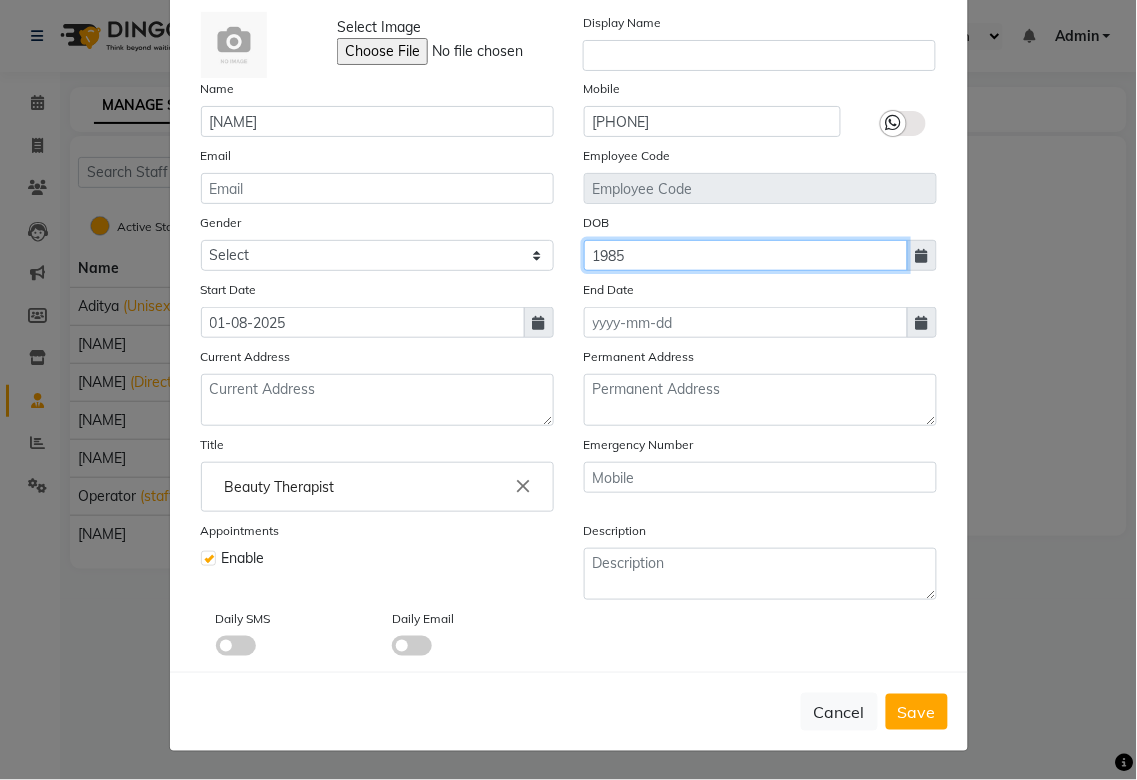 click on "1985" 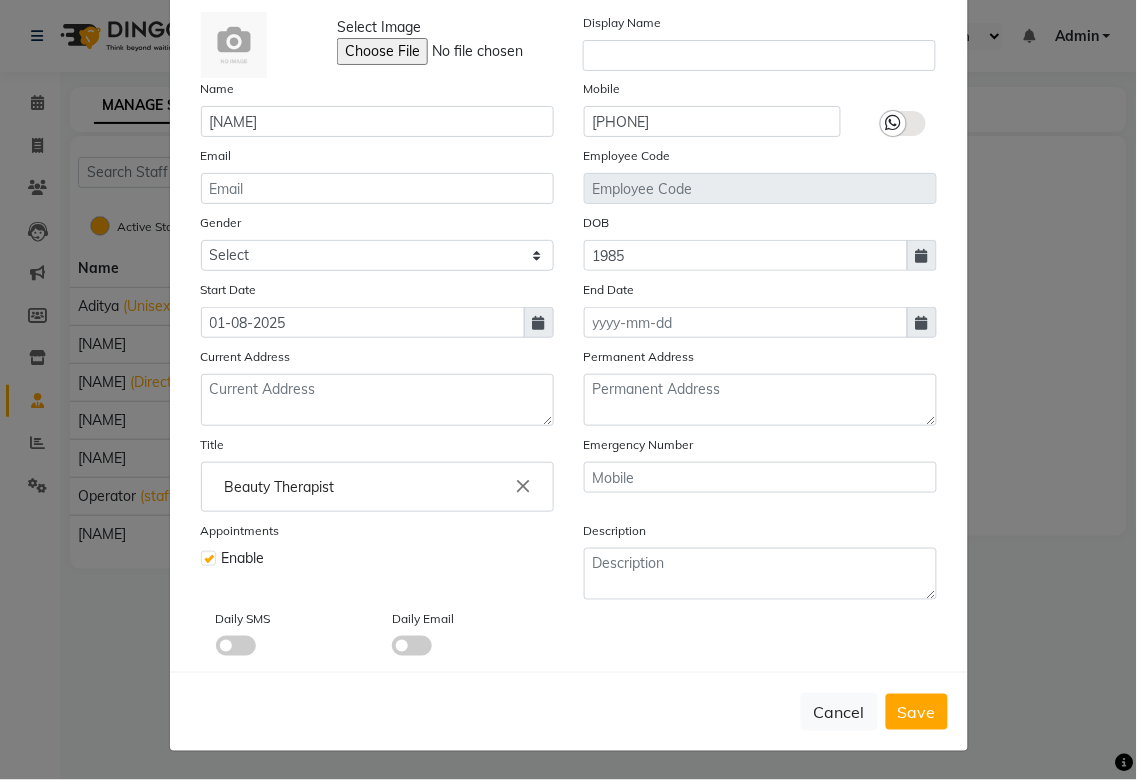 select on "8" 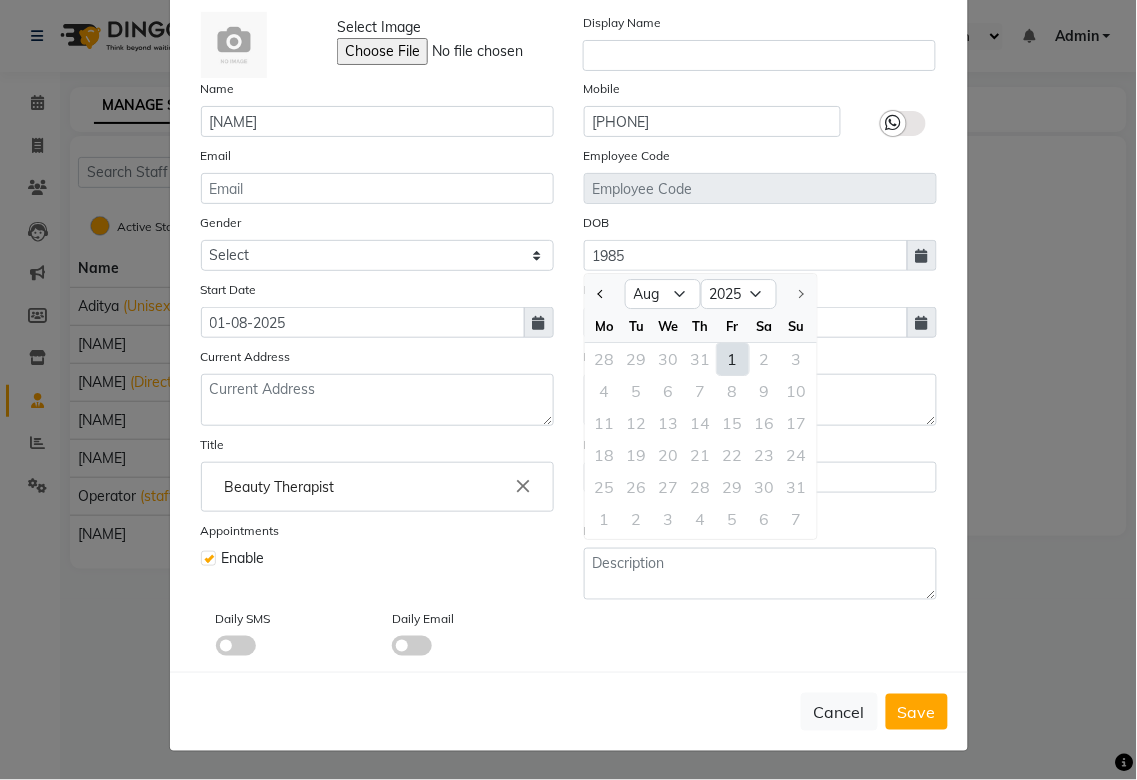 select on "7" 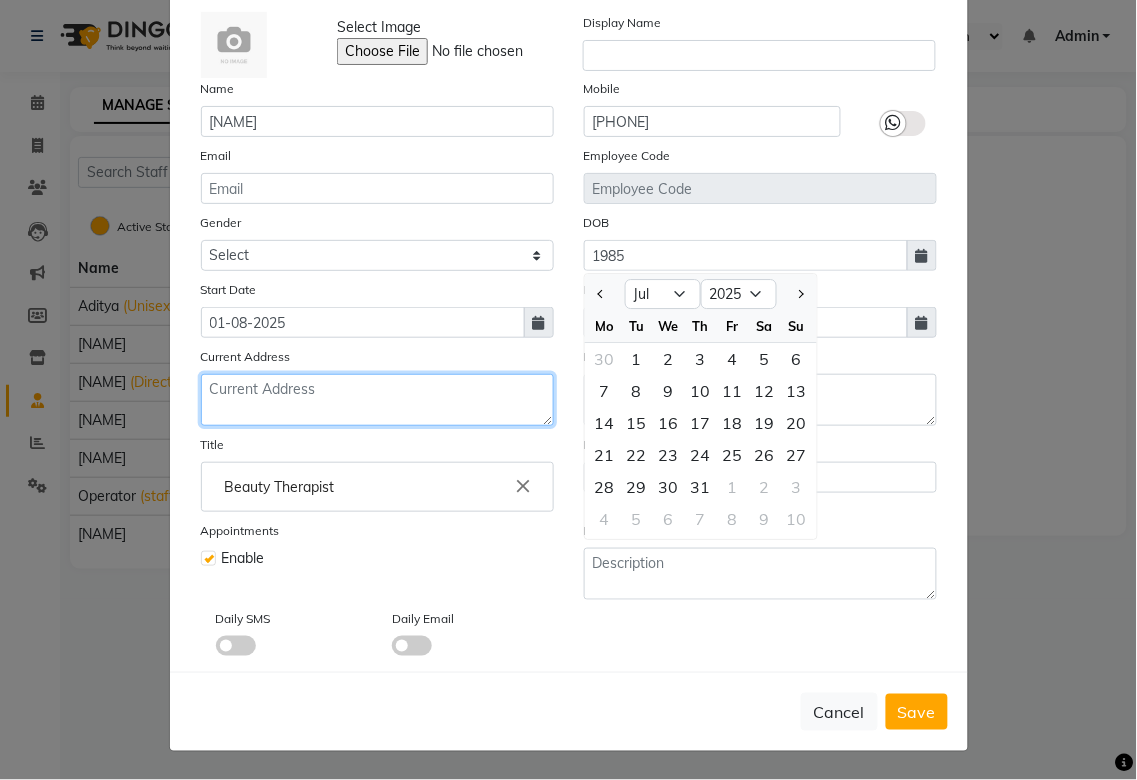 click 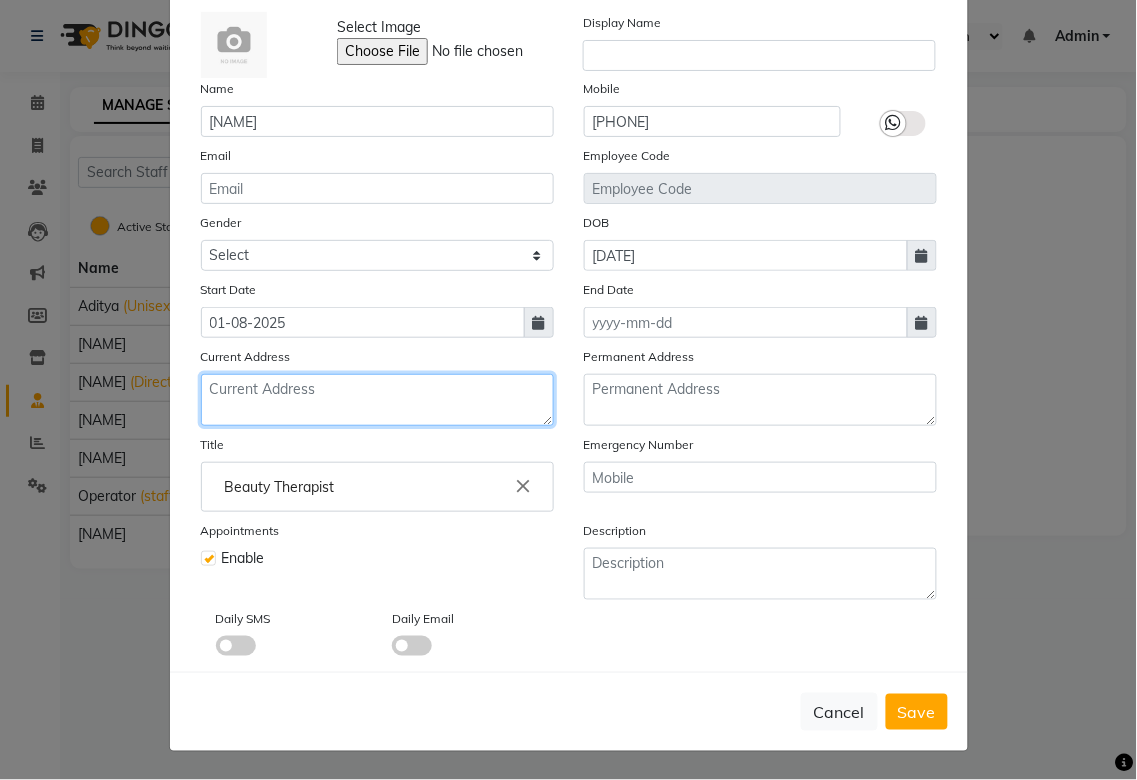 type on "[DATE]" 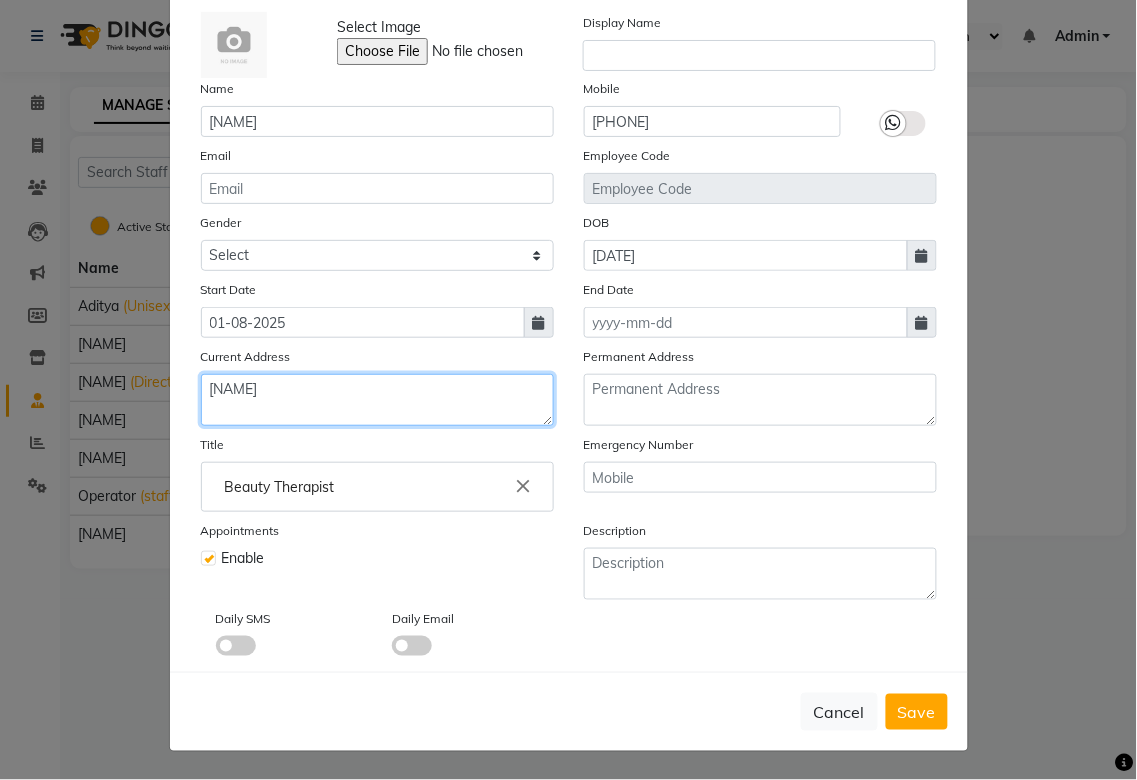 type on "[NAME]" 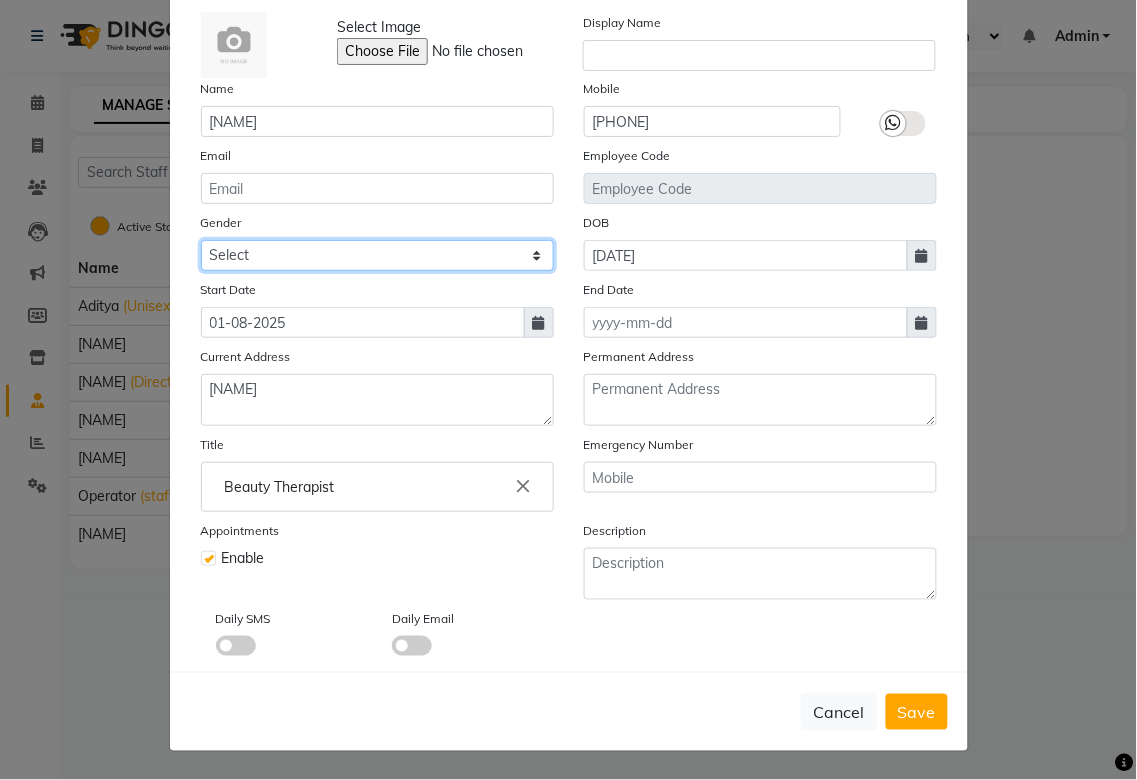 click on "Select Male Female Other Prefer Not To Say" 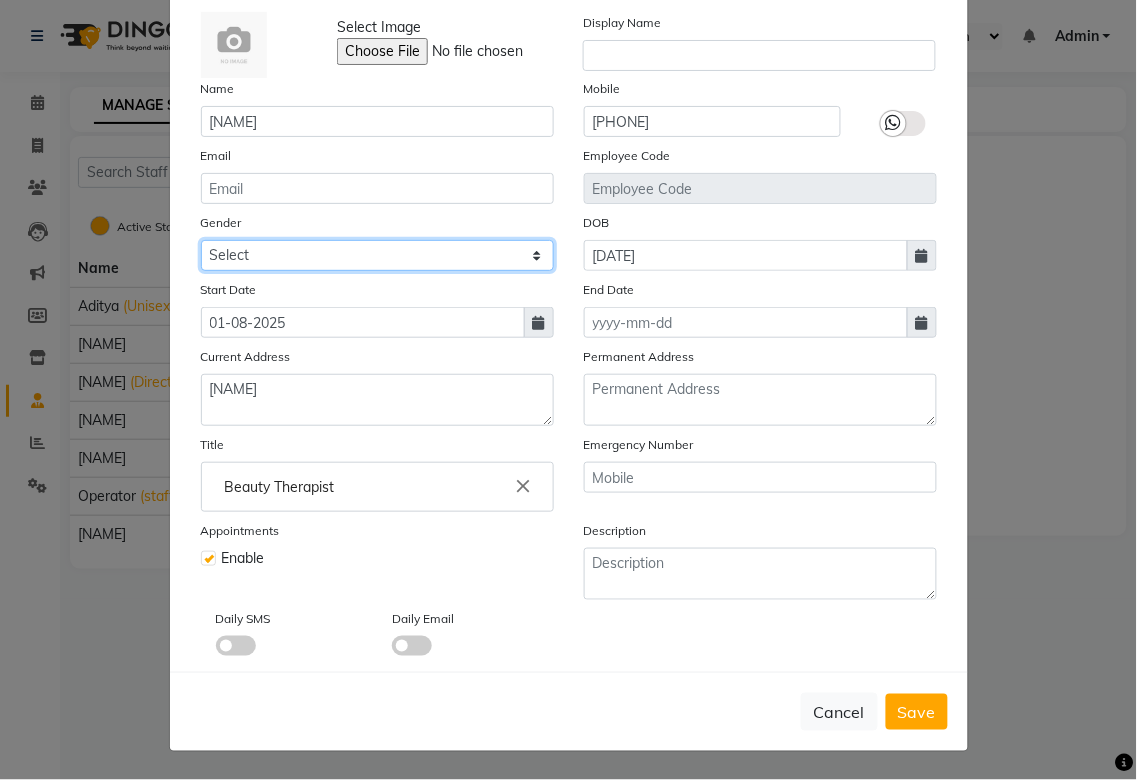select on "female" 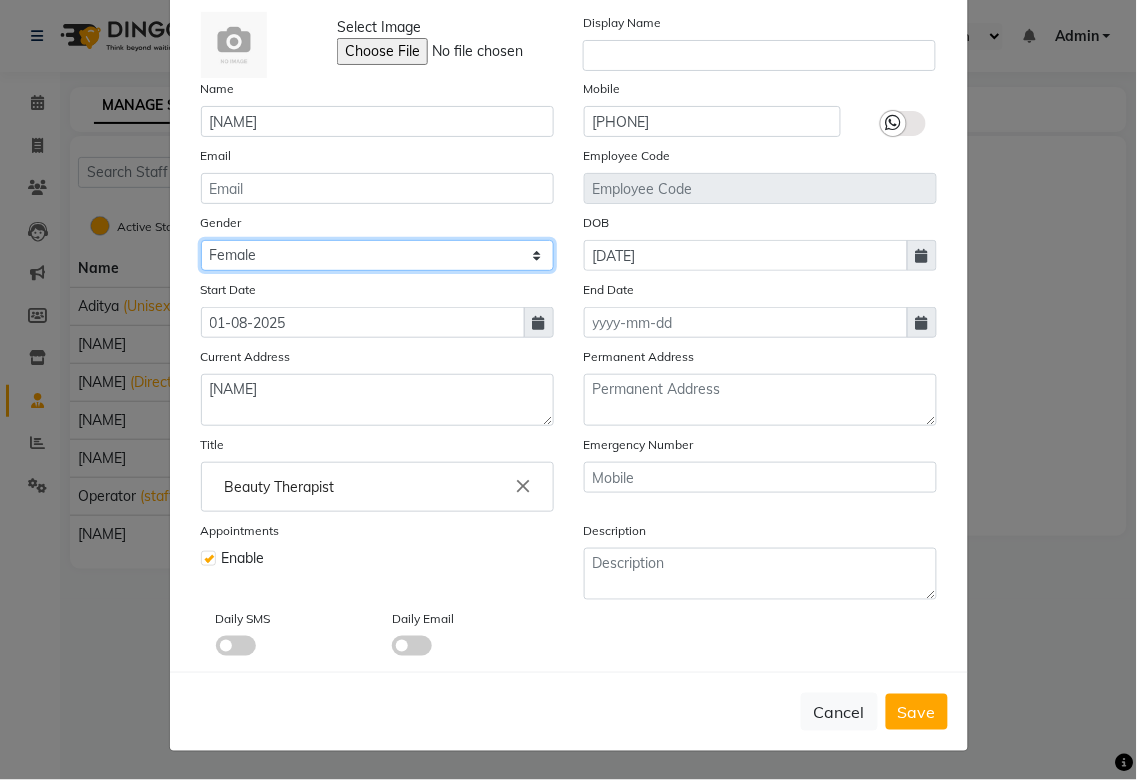 click on "Select Male Female Other Prefer Not To Say" 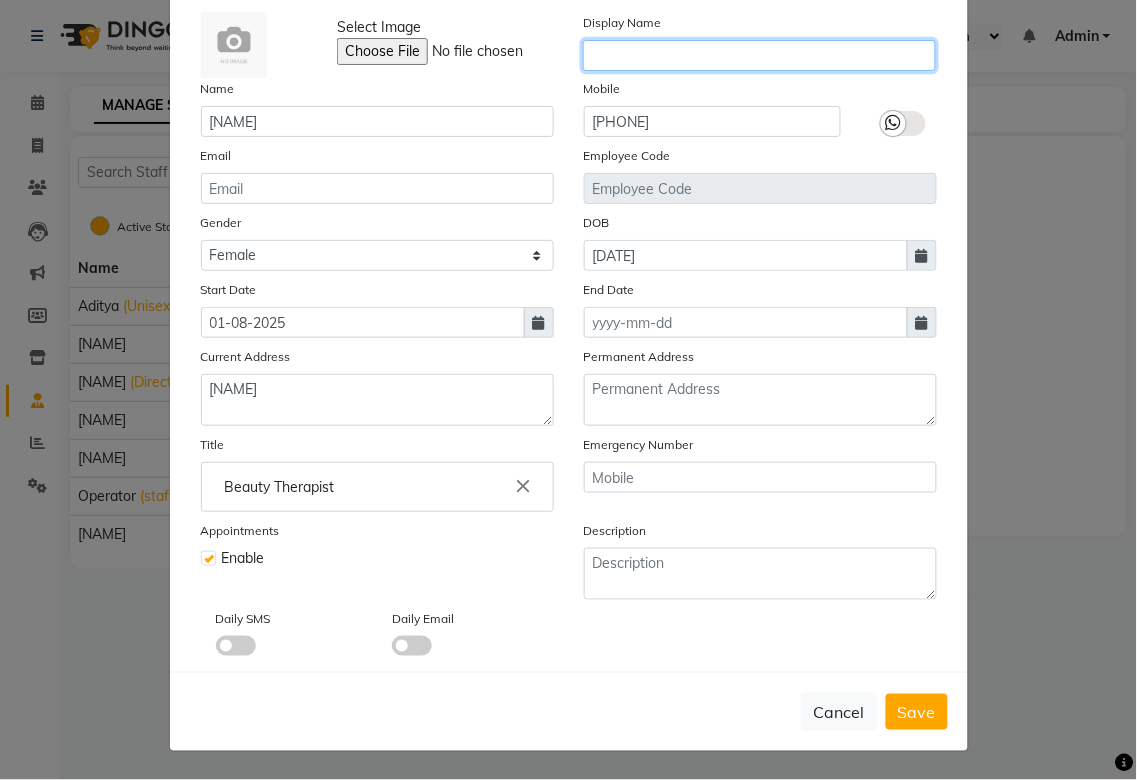 click 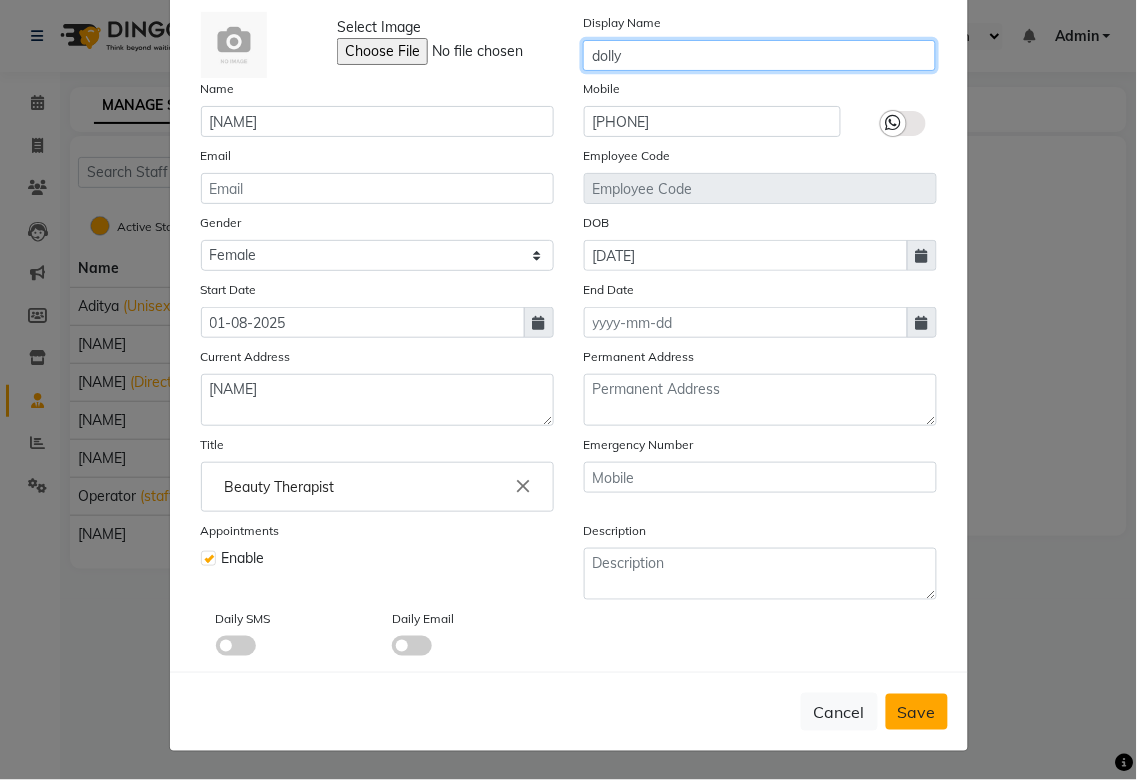 type on "dolly" 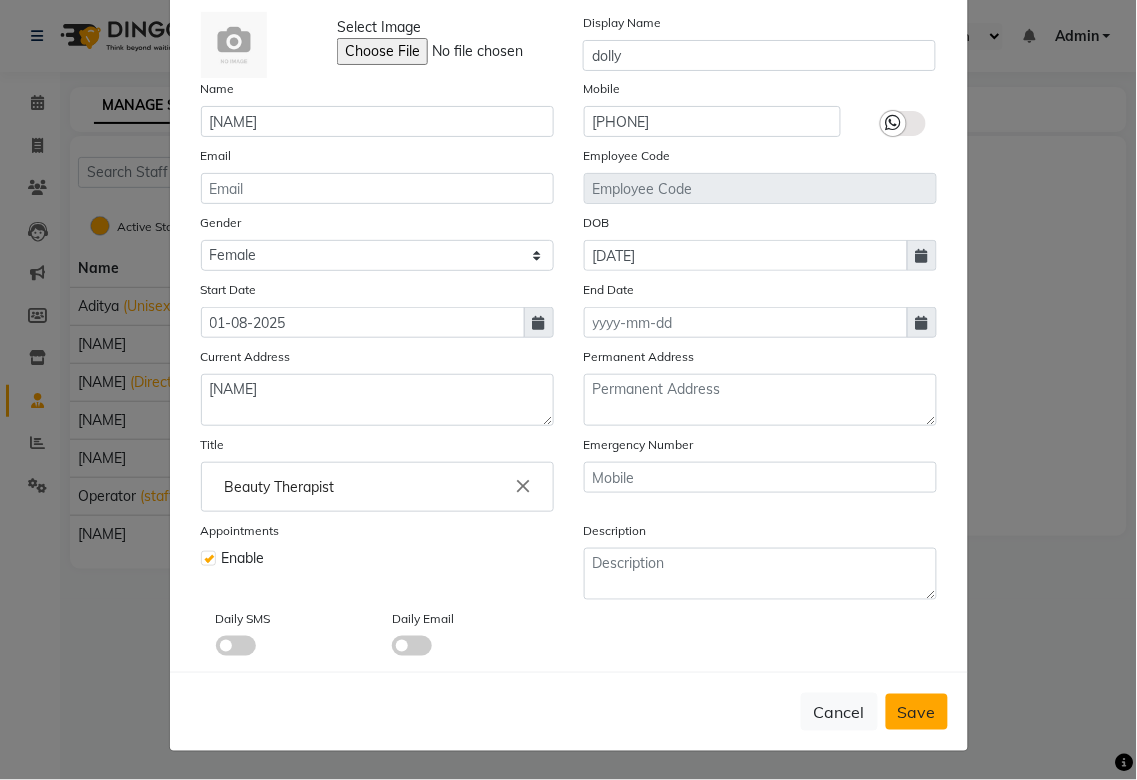 click on "Save" at bounding box center (917, 712) 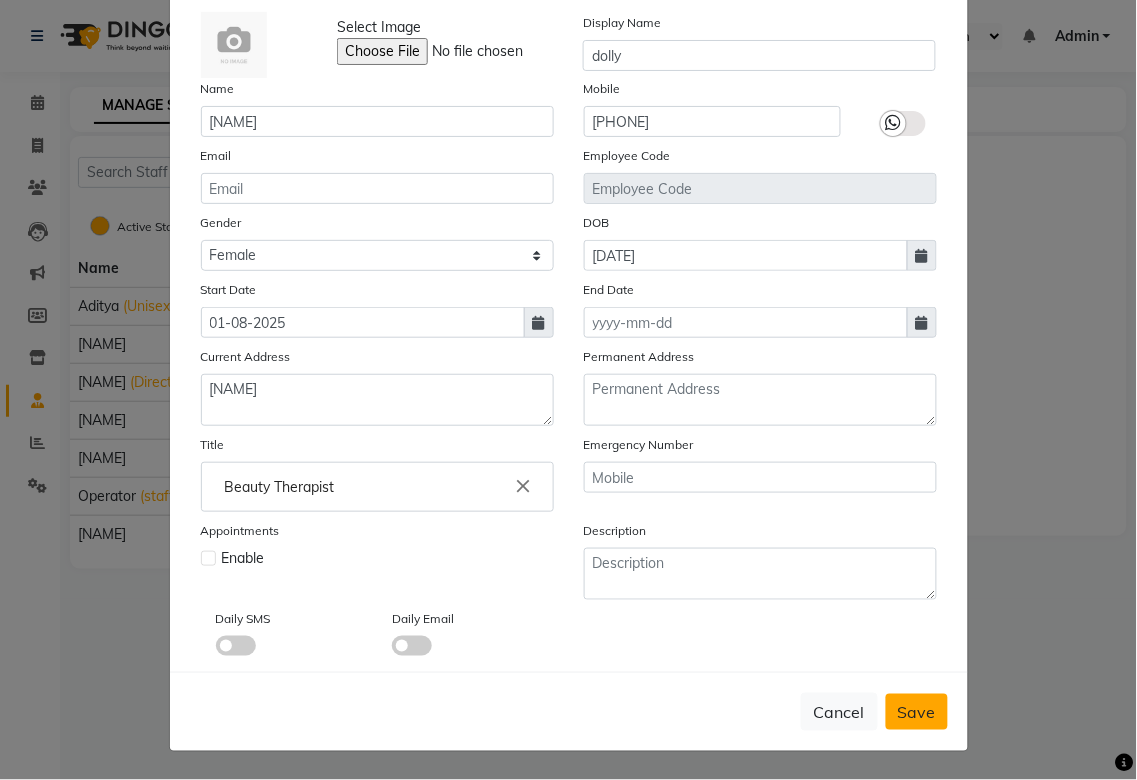 type 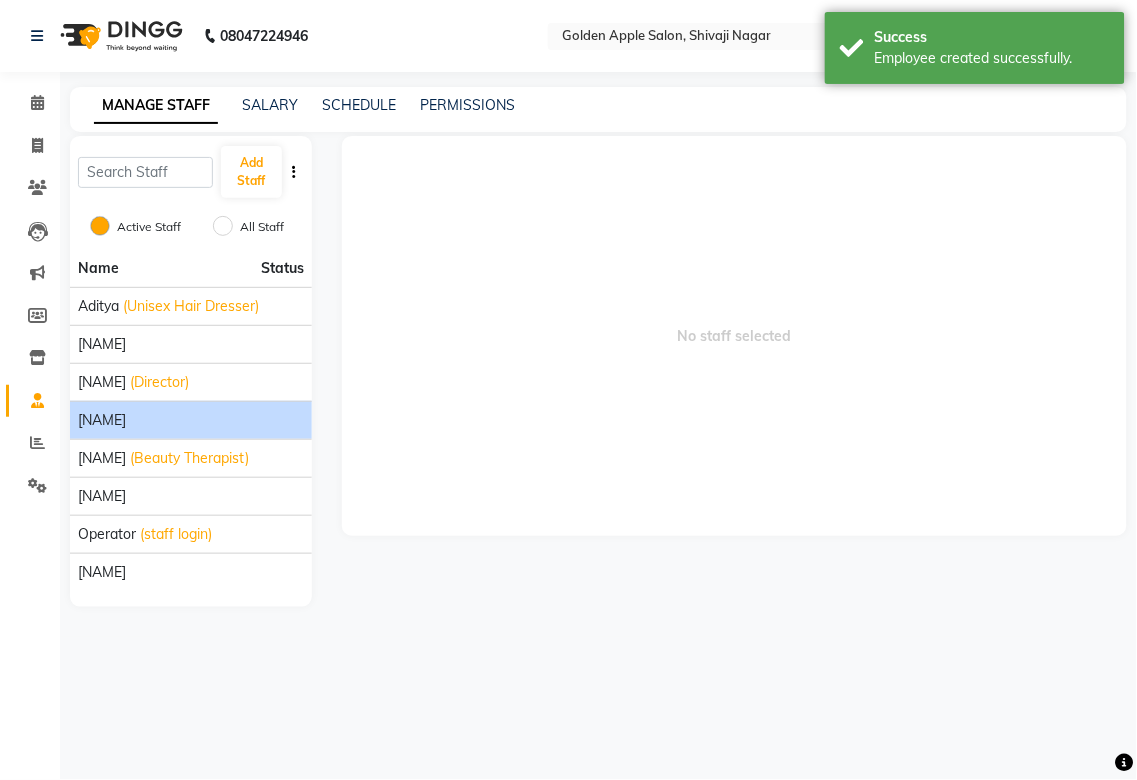 click on "[NAME]" 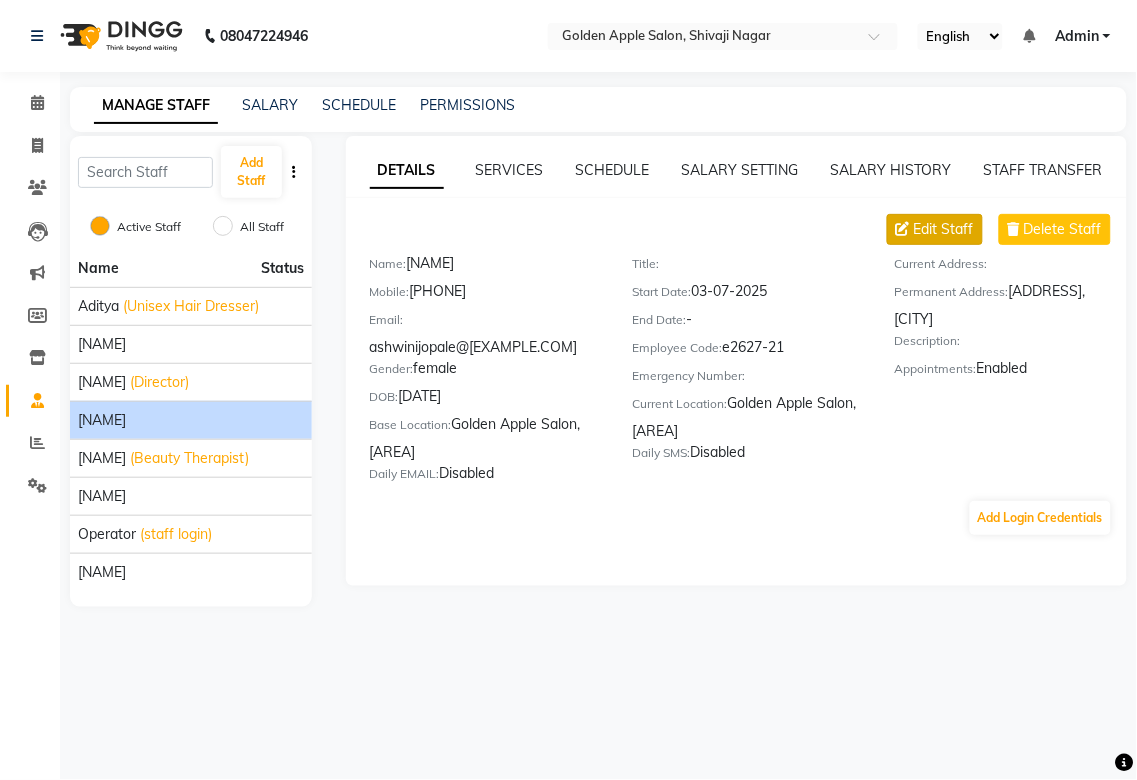 click on "Edit Staff" 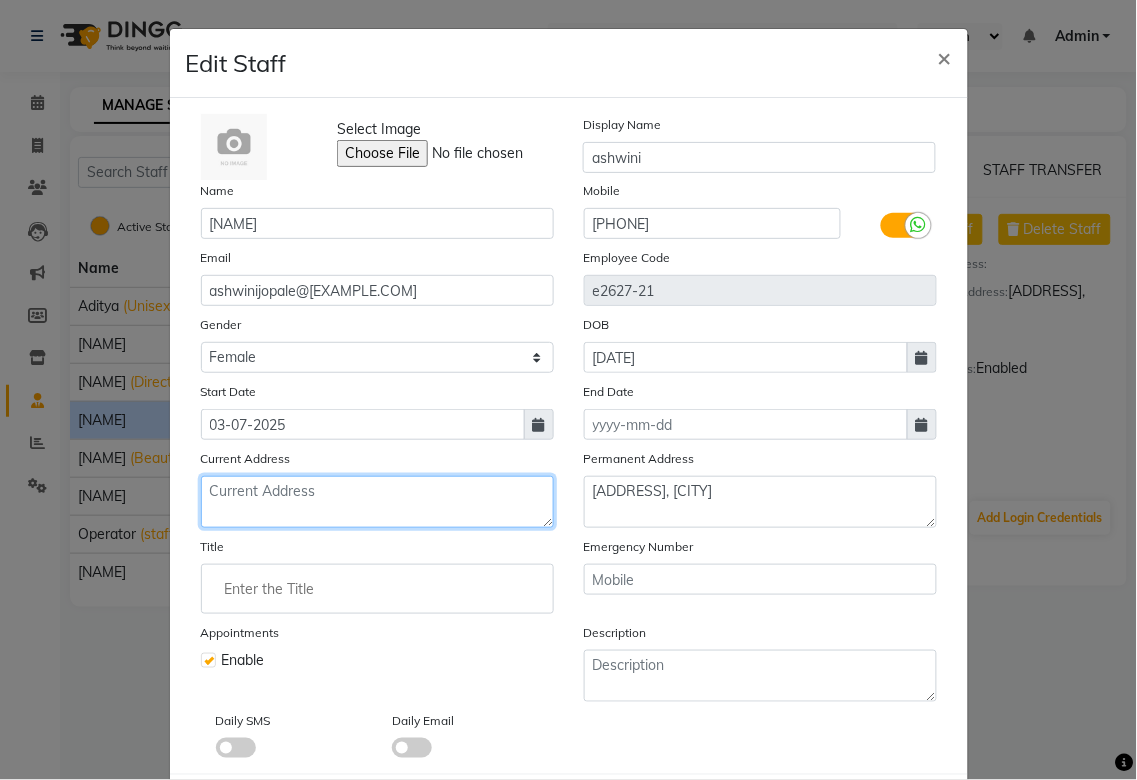 click 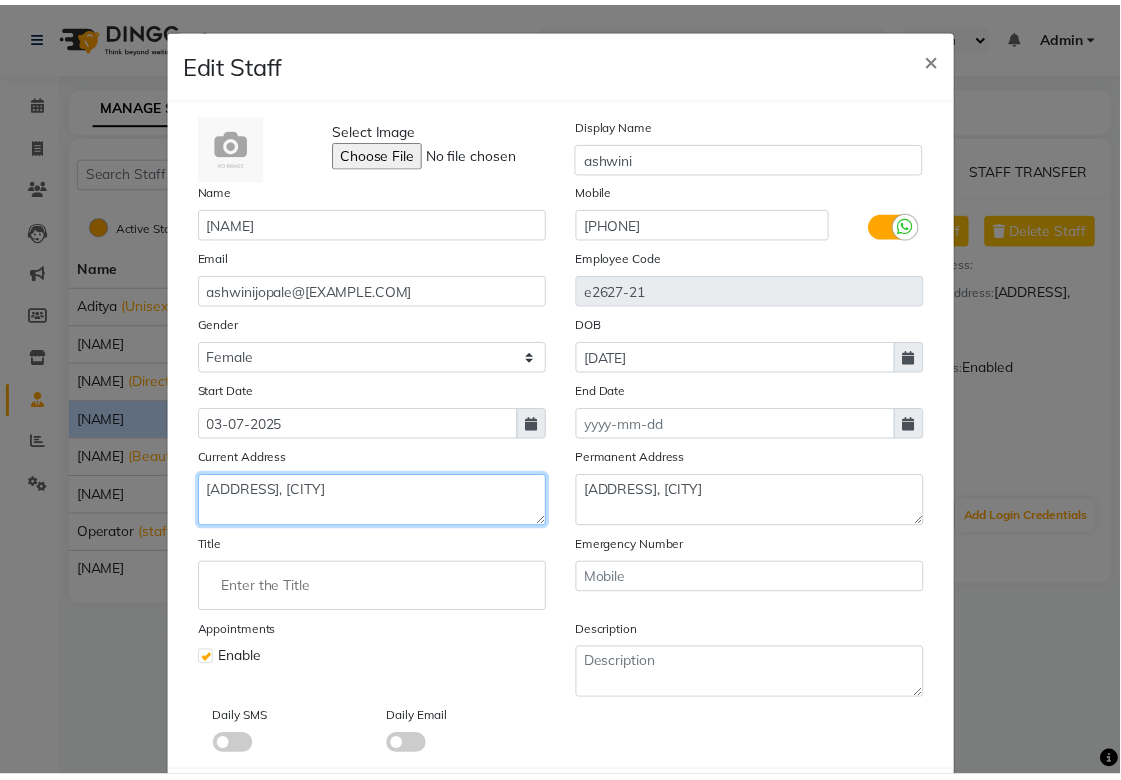 scroll, scrollTop: 104, scrollLeft: 0, axis: vertical 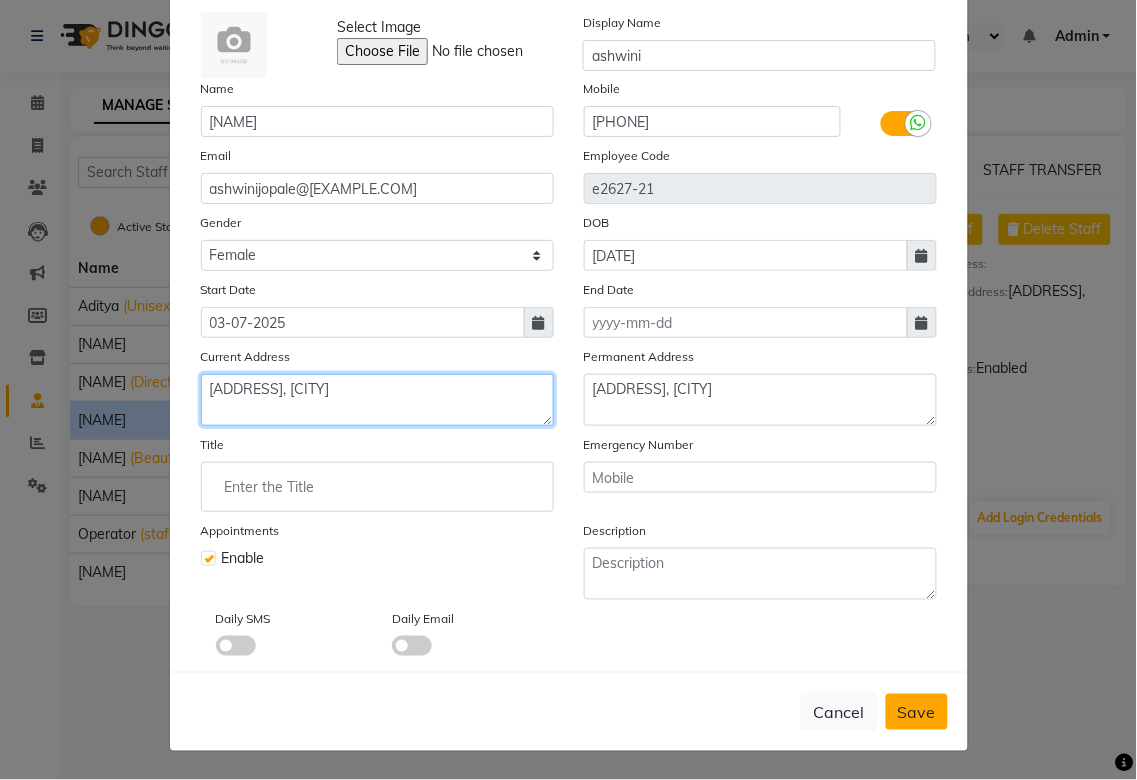 type on "[ADDRESS], [CITY]" 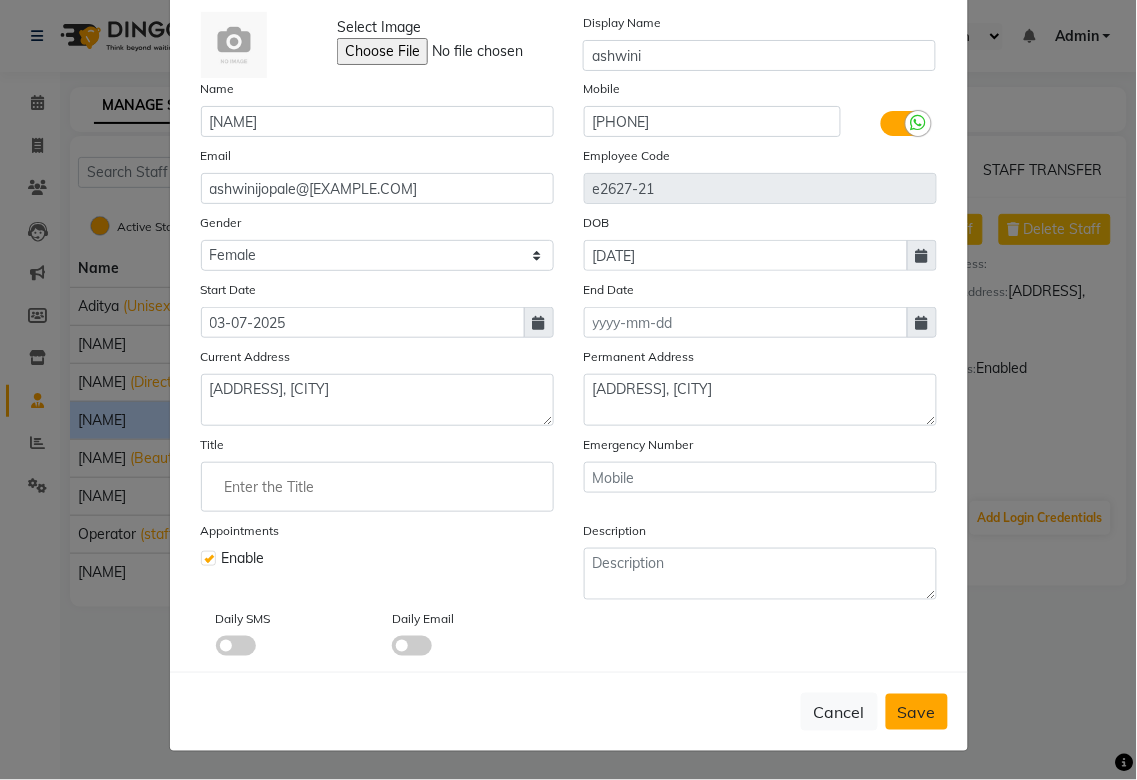 click on "Save" at bounding box center (917, 712) 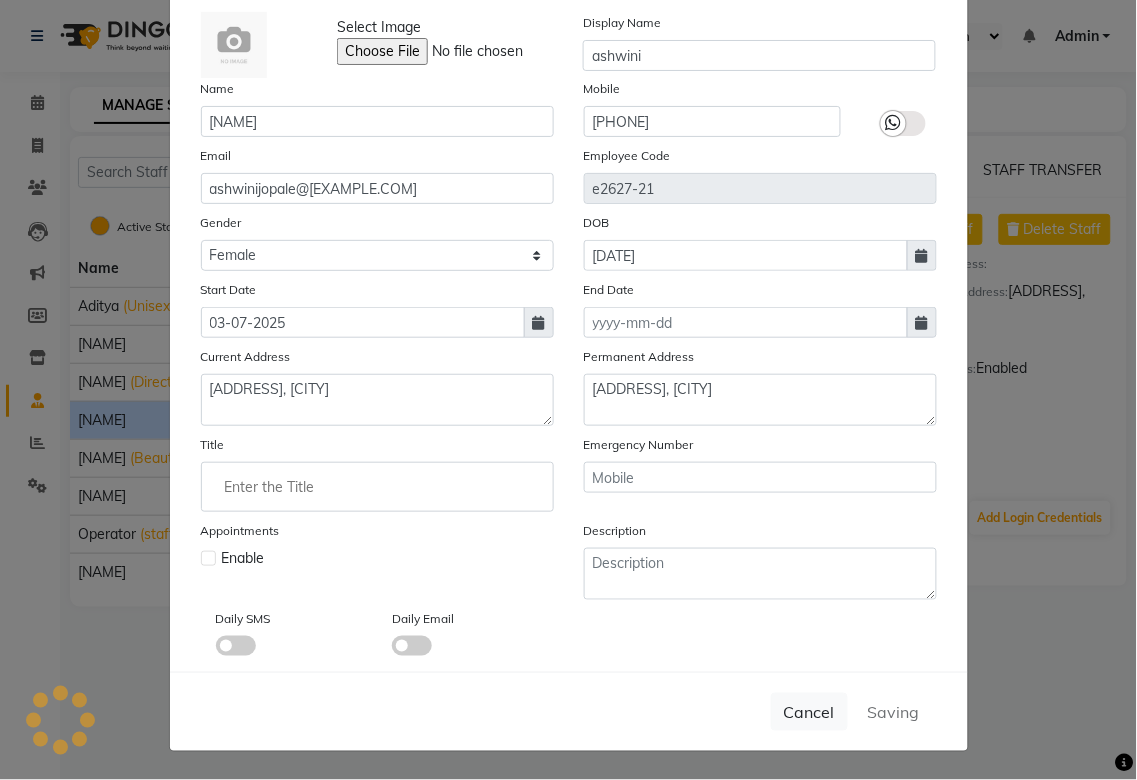 type 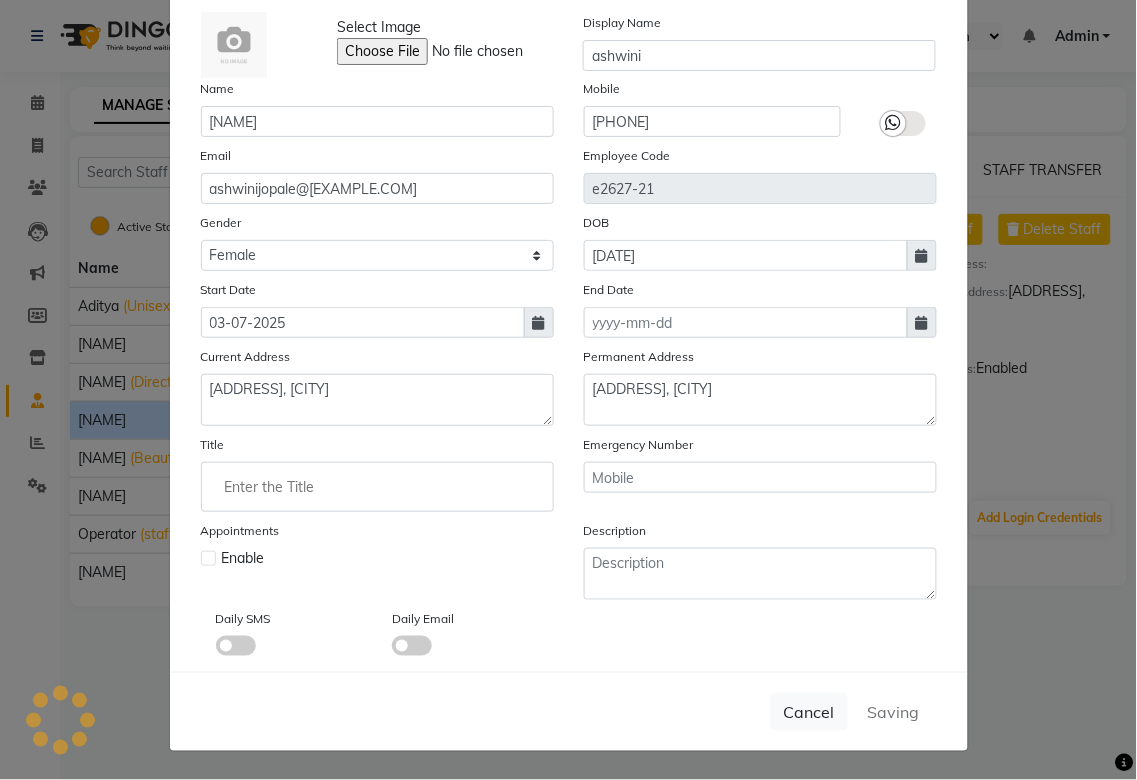 type 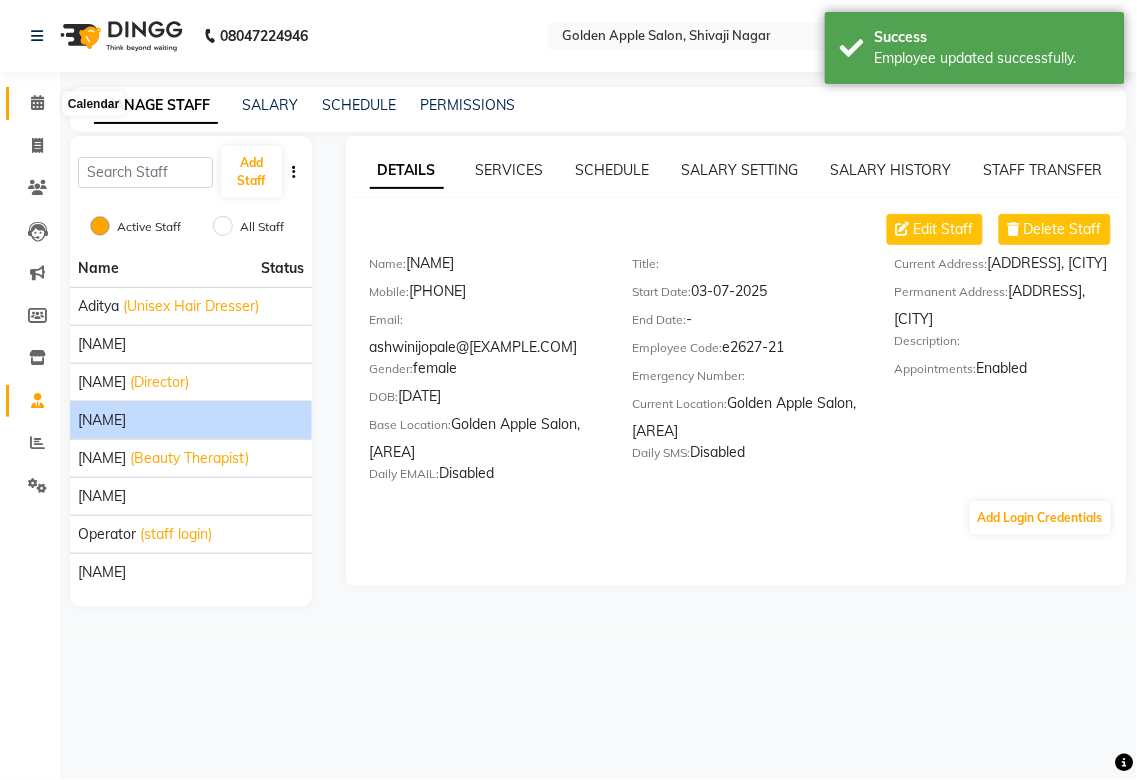 click 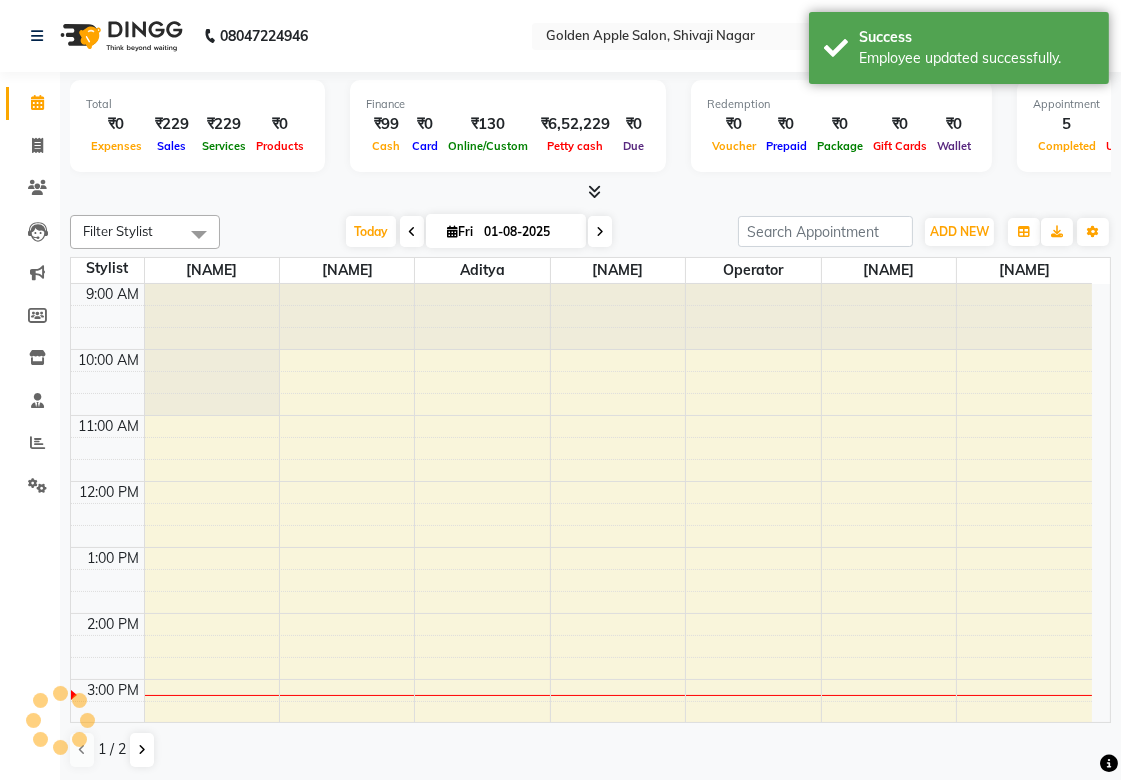 scroll, scrollTop: 0, scrollLeft: 0, axis: both 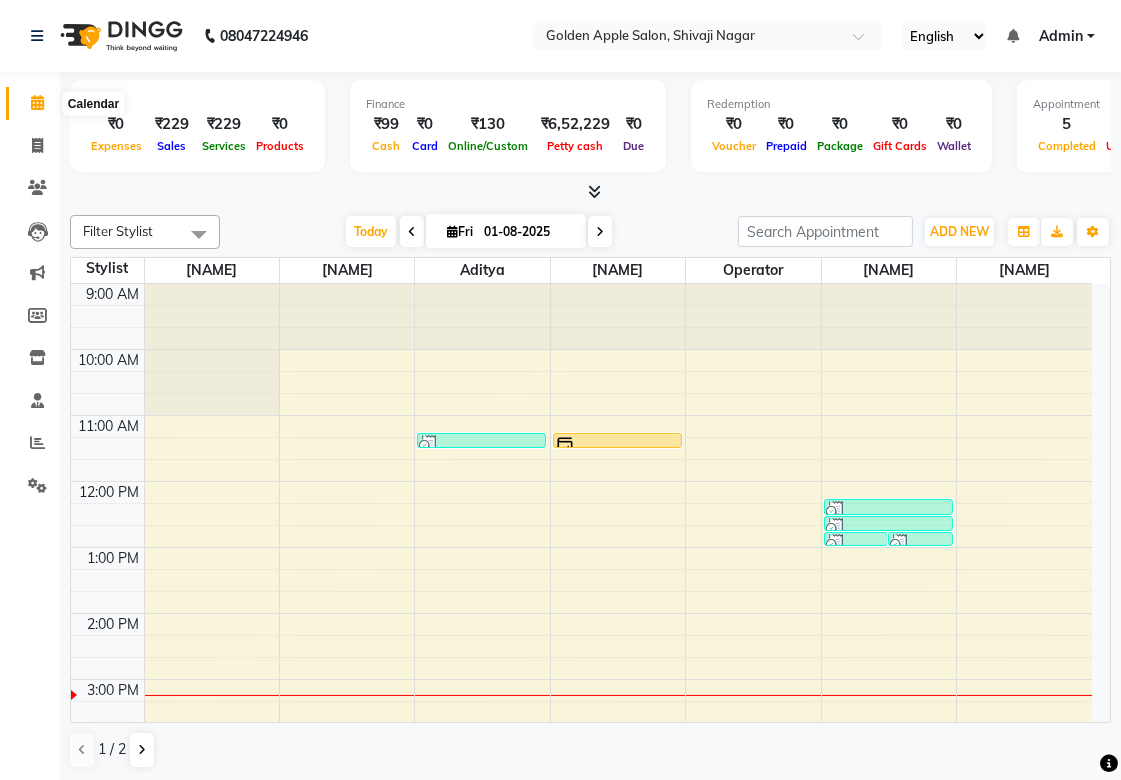 click 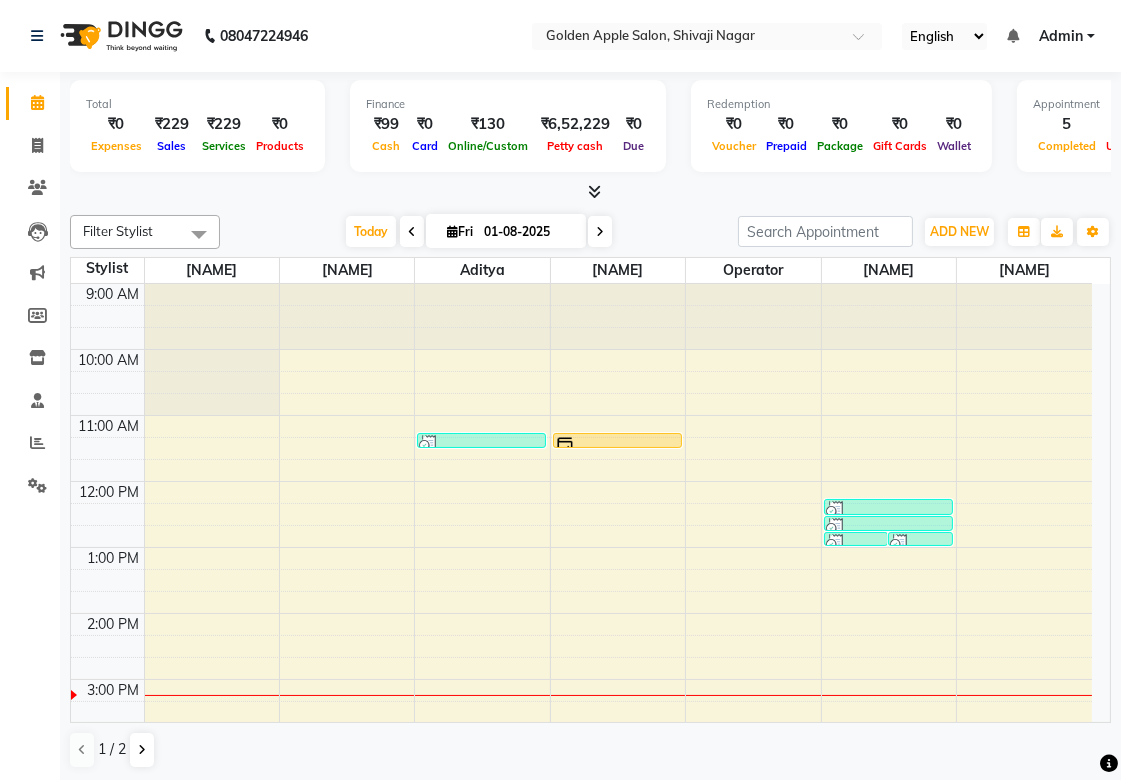 click on "Filter Stylist" at bounding box center [118, 231] 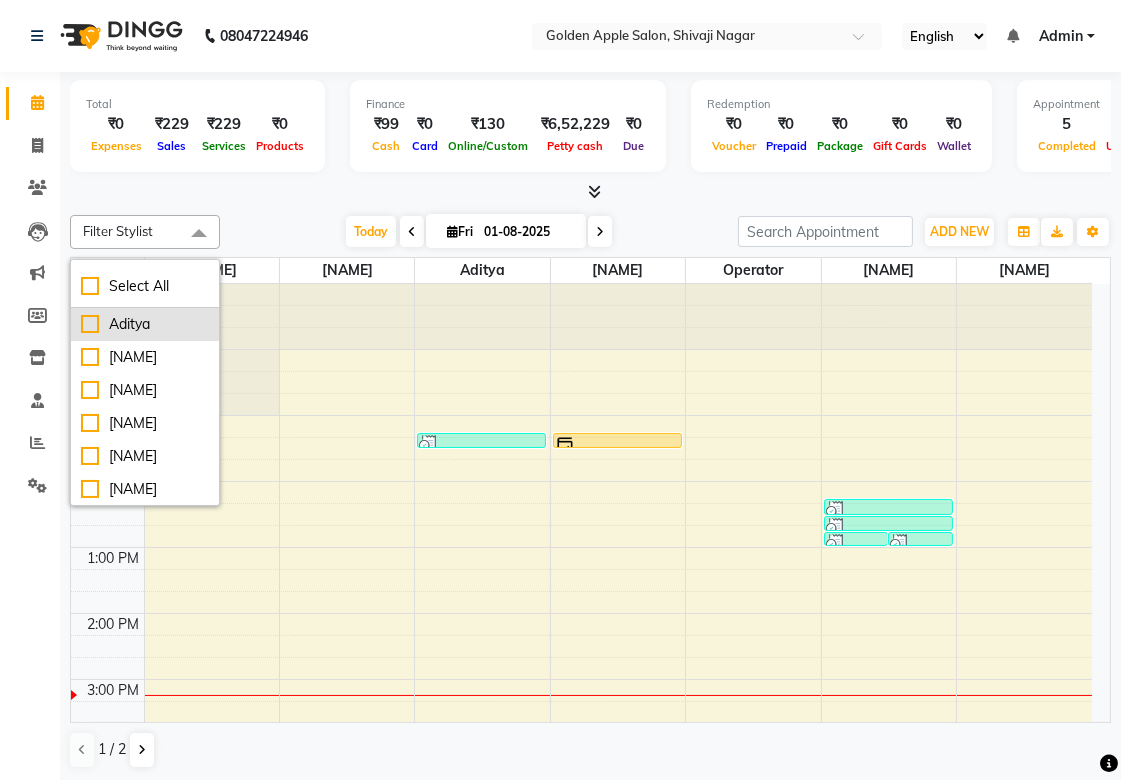 click on "Aditya" at bounding box center [145, 324] 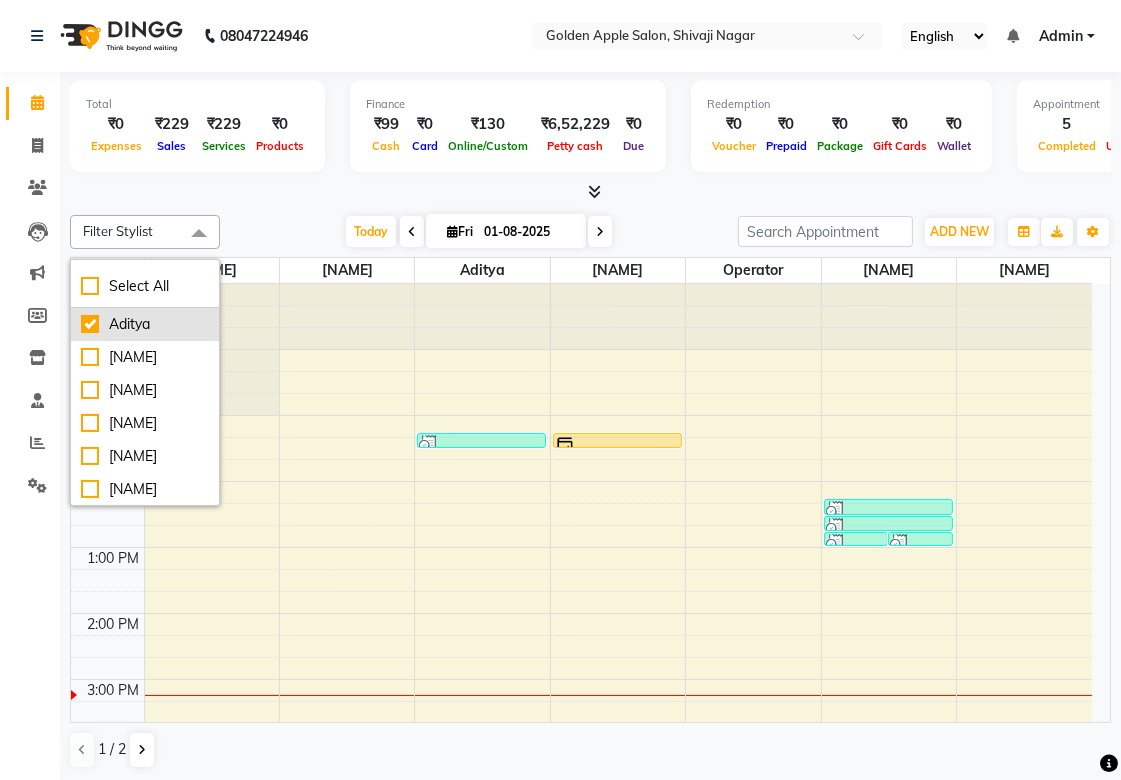 checkbox on "true" 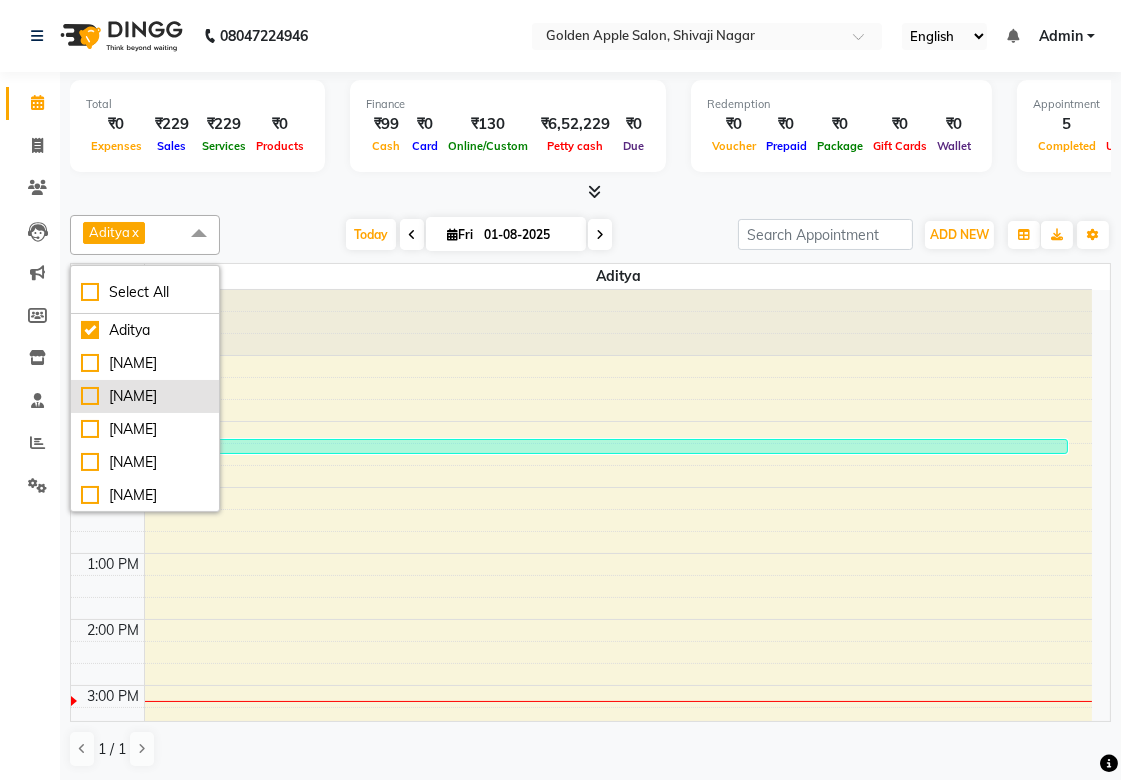 scroll, scrollTop: 111, scrollLeft: 0, axis: vertical 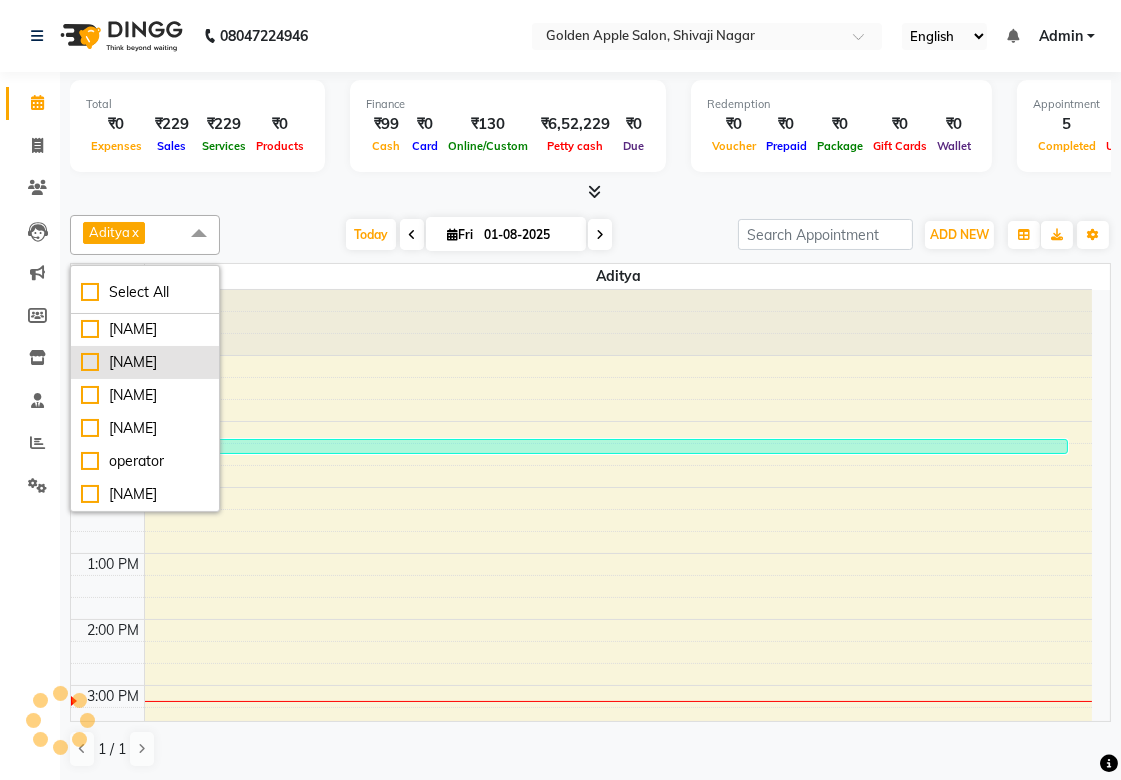 click on "[NAME]" at bounding box center (145, 362) 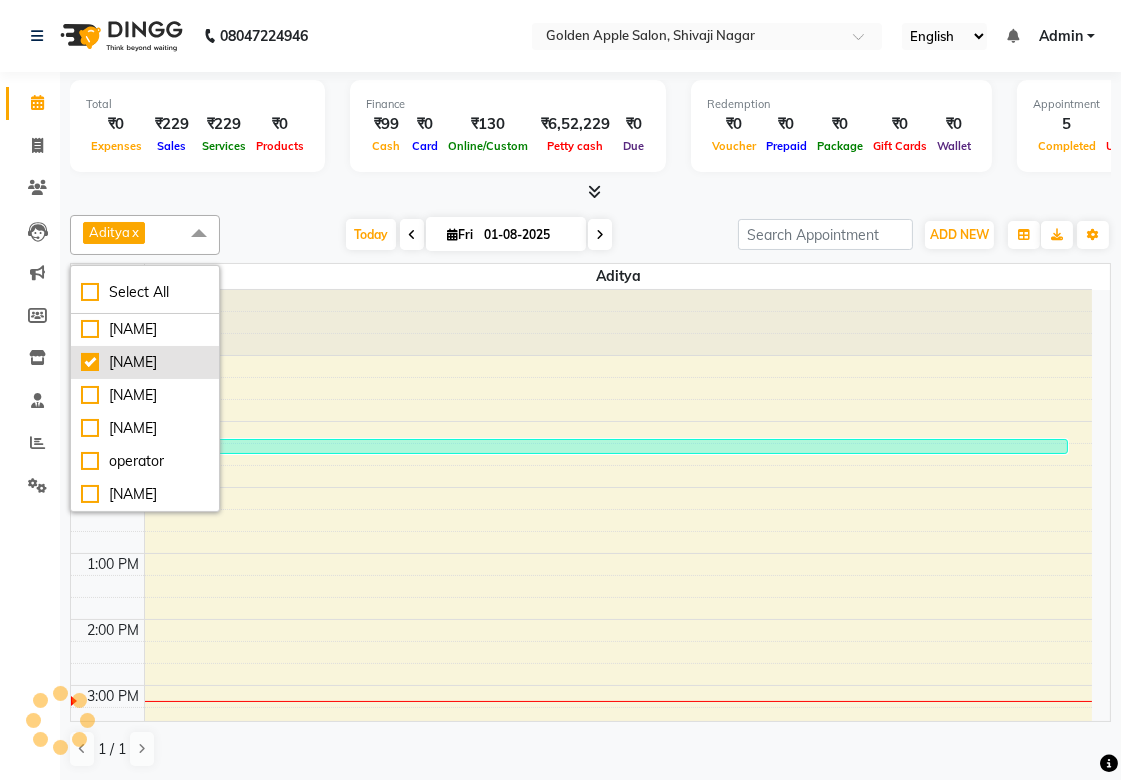 checkbox on "true" 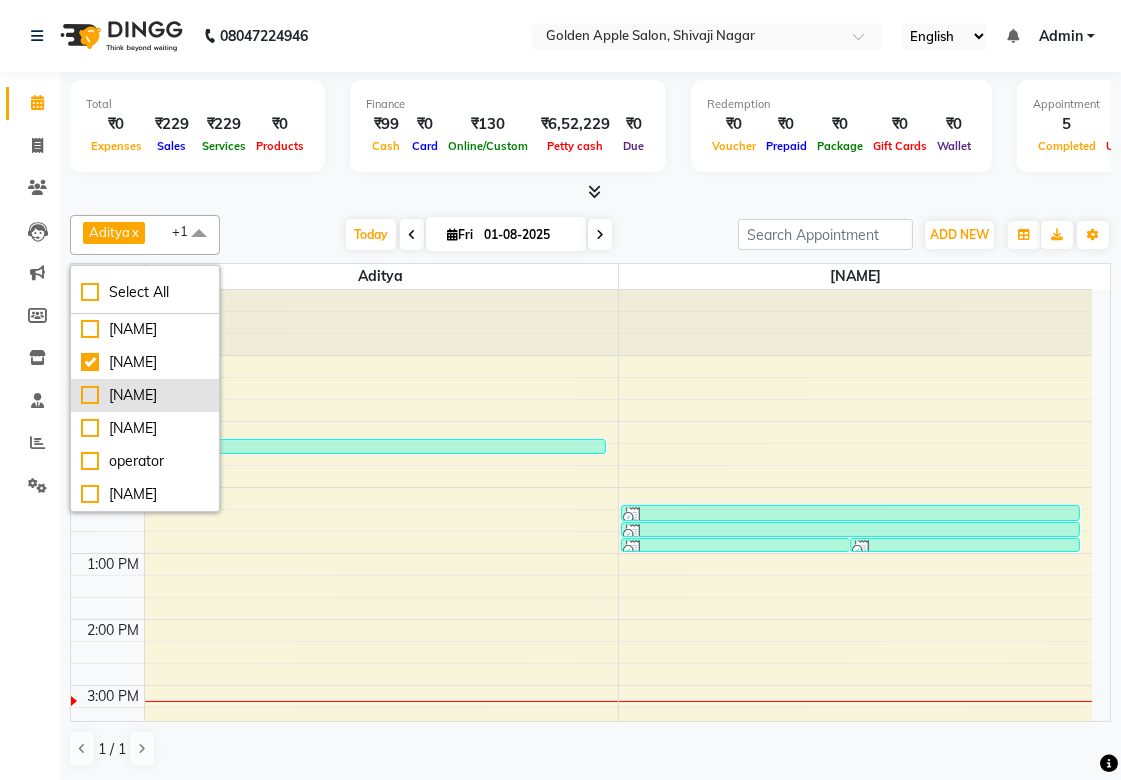 scroll, scrollTop: 150, scrollLeft: 0, axis: vertical 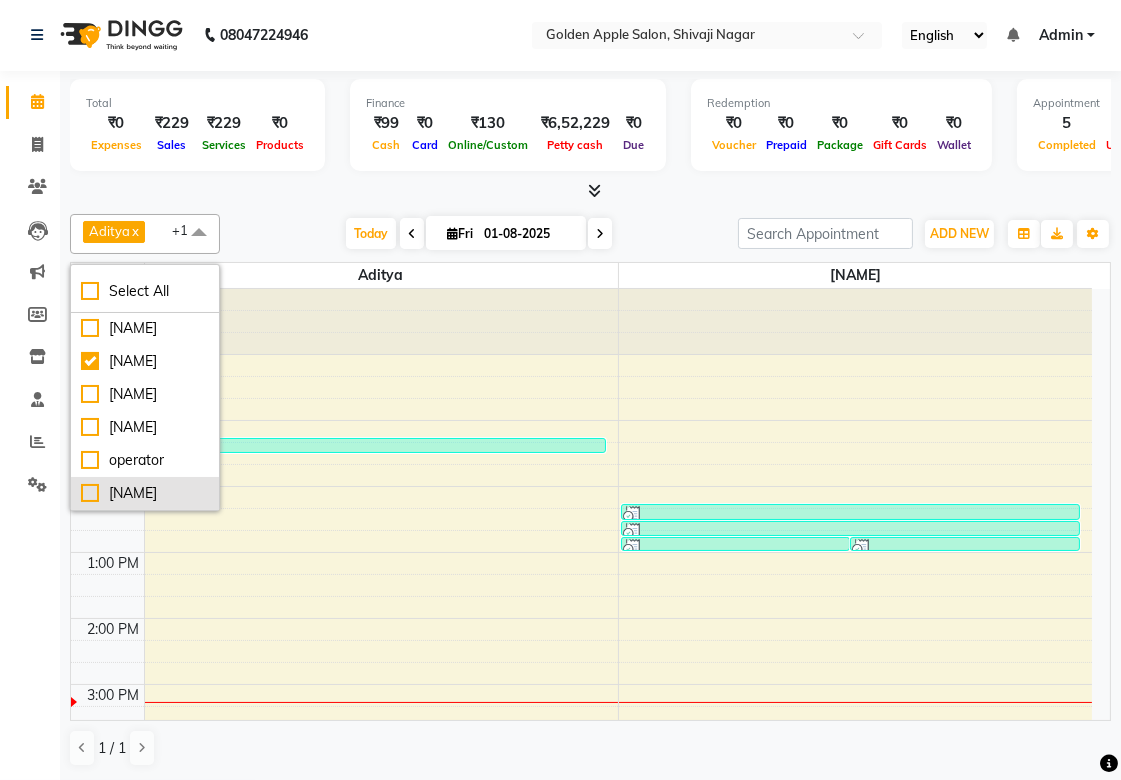 click on "[NAME]" at bounding box center [145, 493] 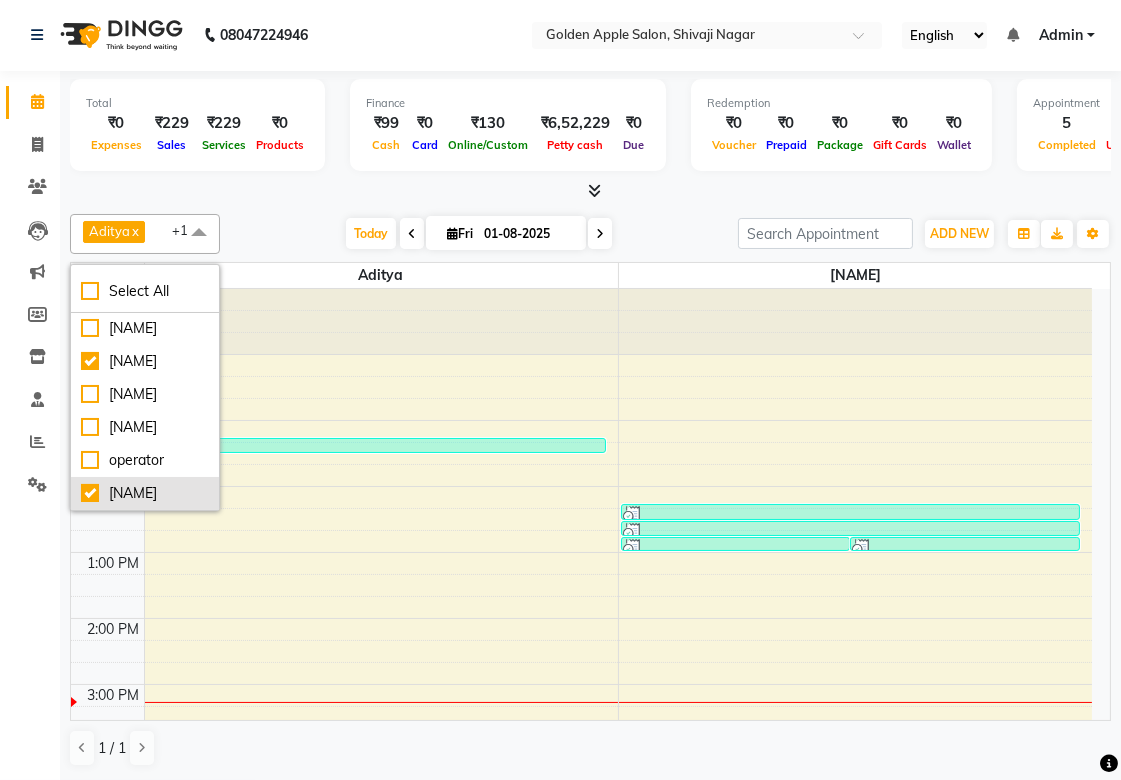 checkbox on "true" 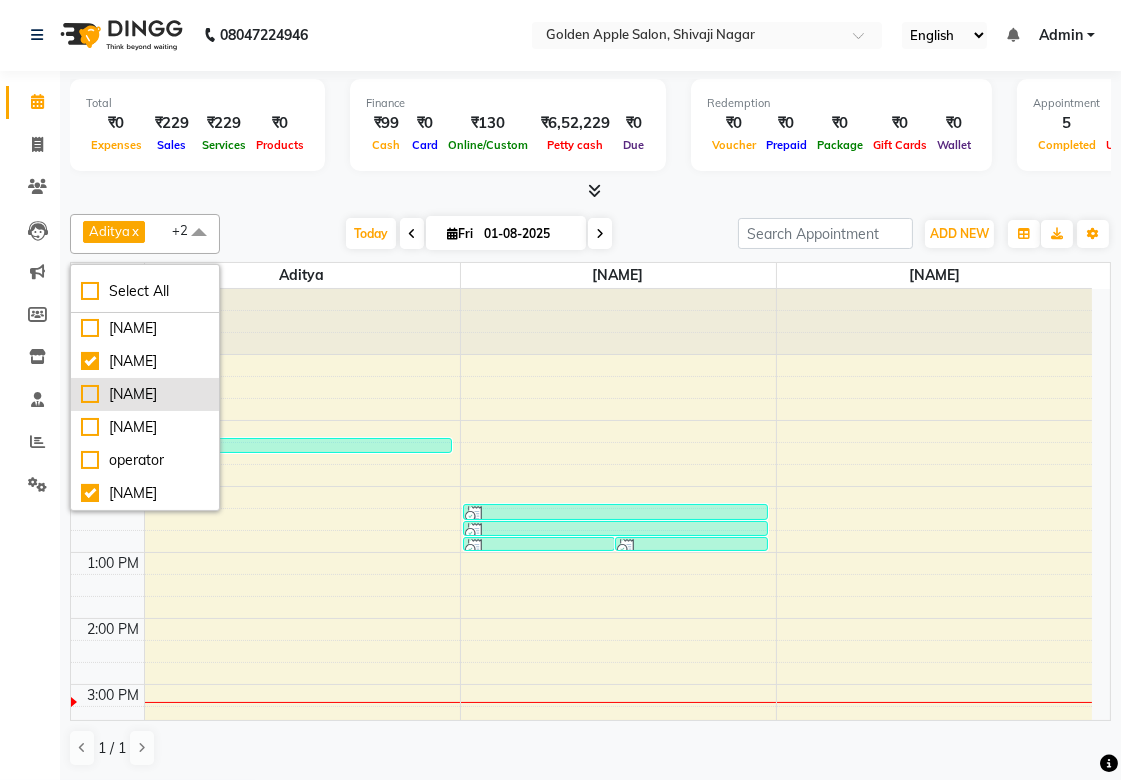 click on "[NAME]" at bounding box center (145, 394) 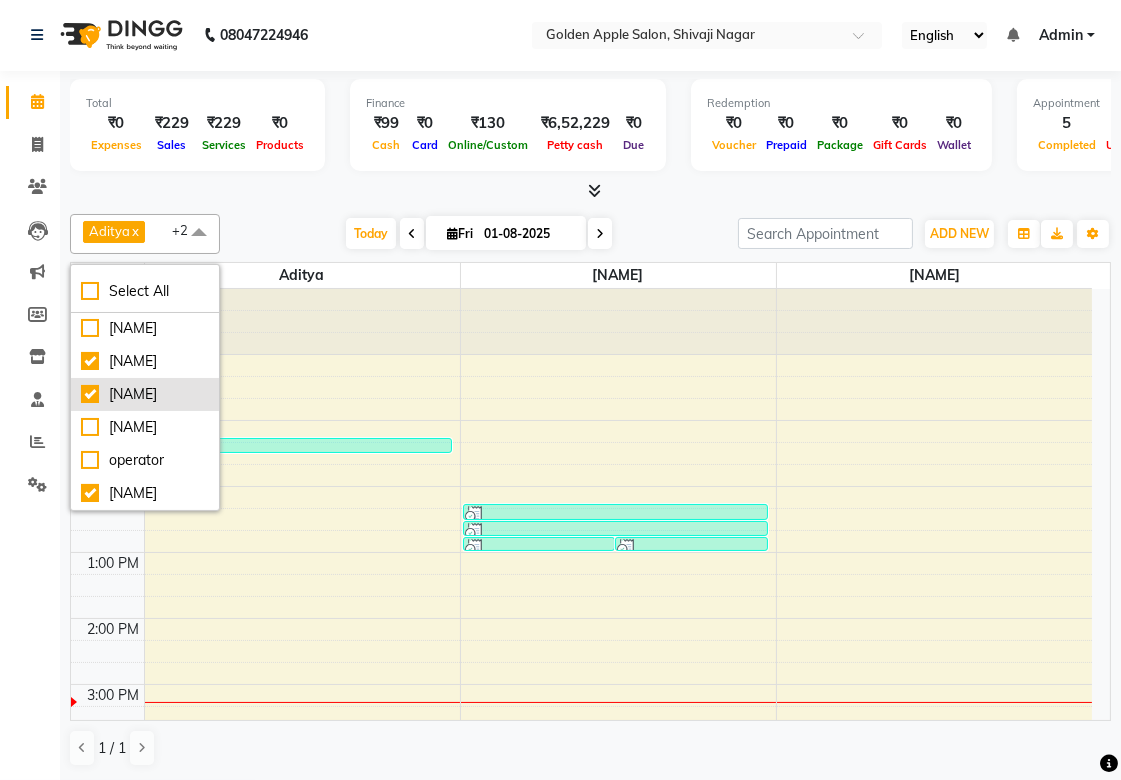 checkbox on "true" 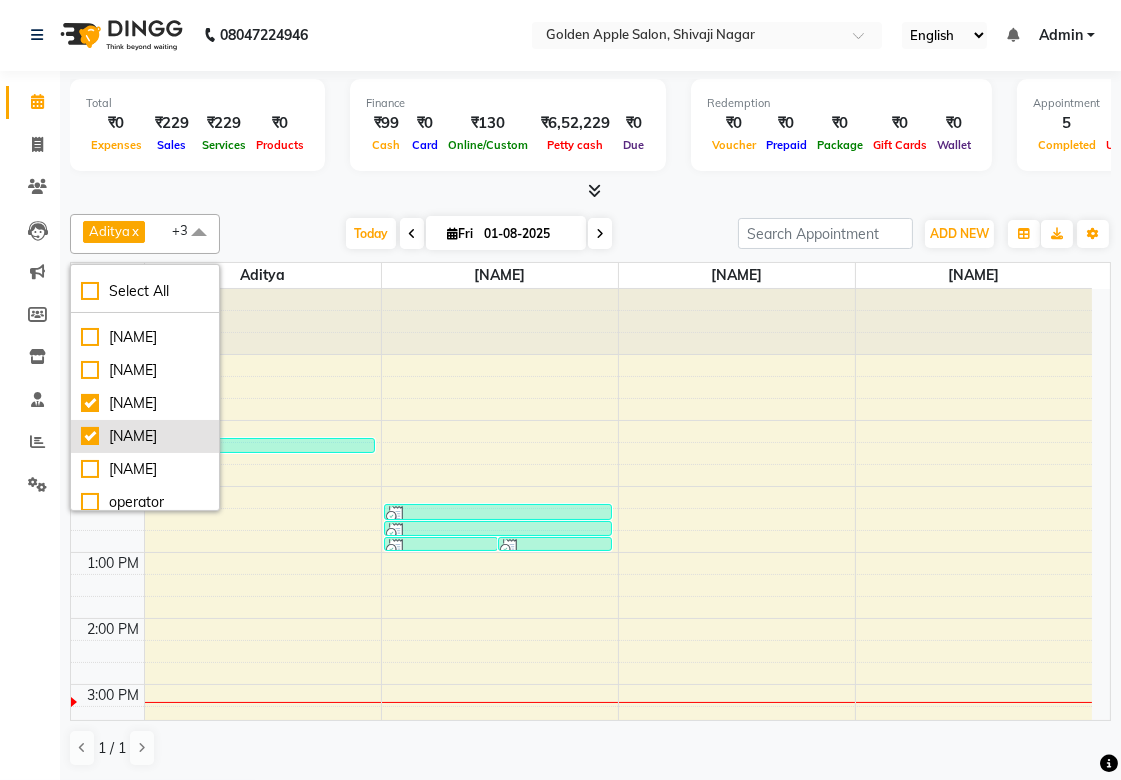 scroll, scrollTop: 0, scrollLeft: 0, axis: both 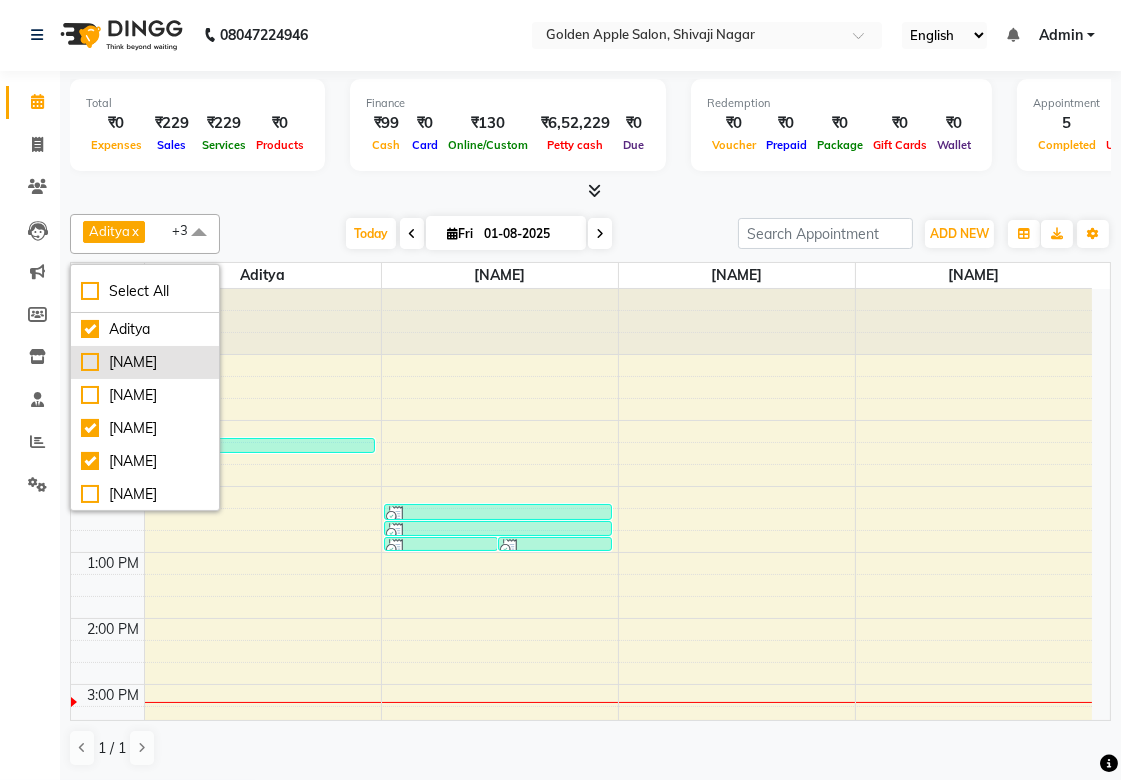 click on "[NAME]" at bounding box center (145, 362) 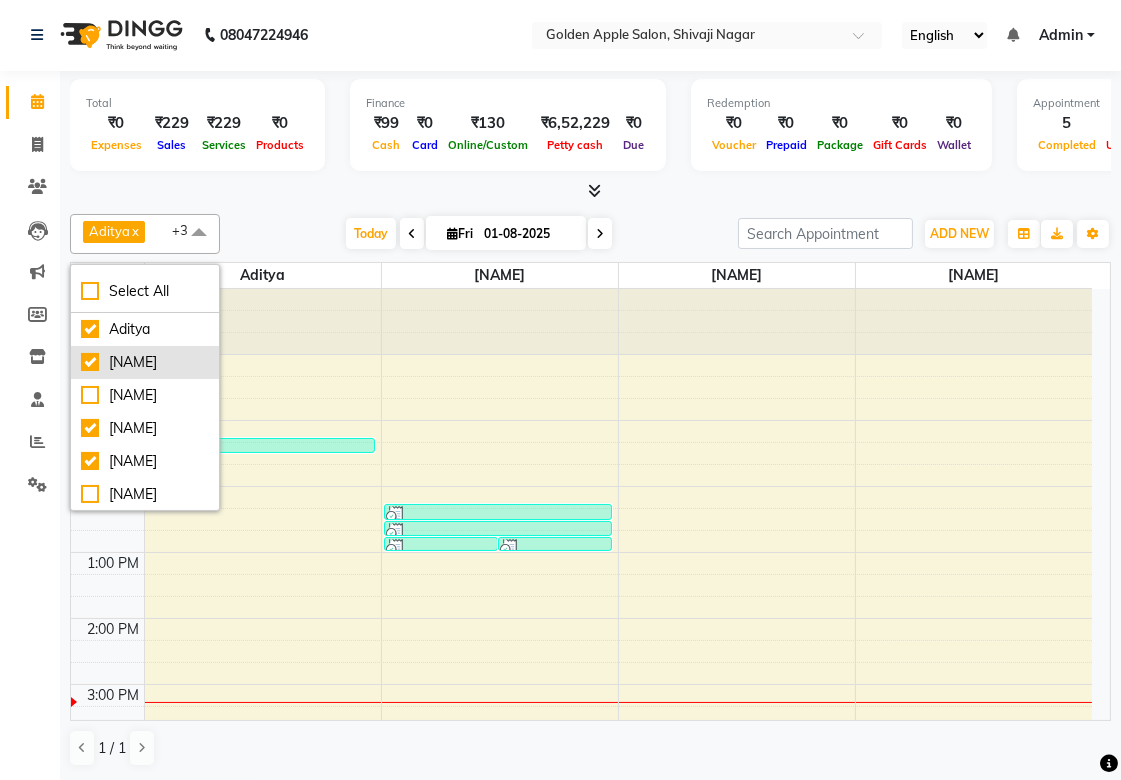checkbox on "true" 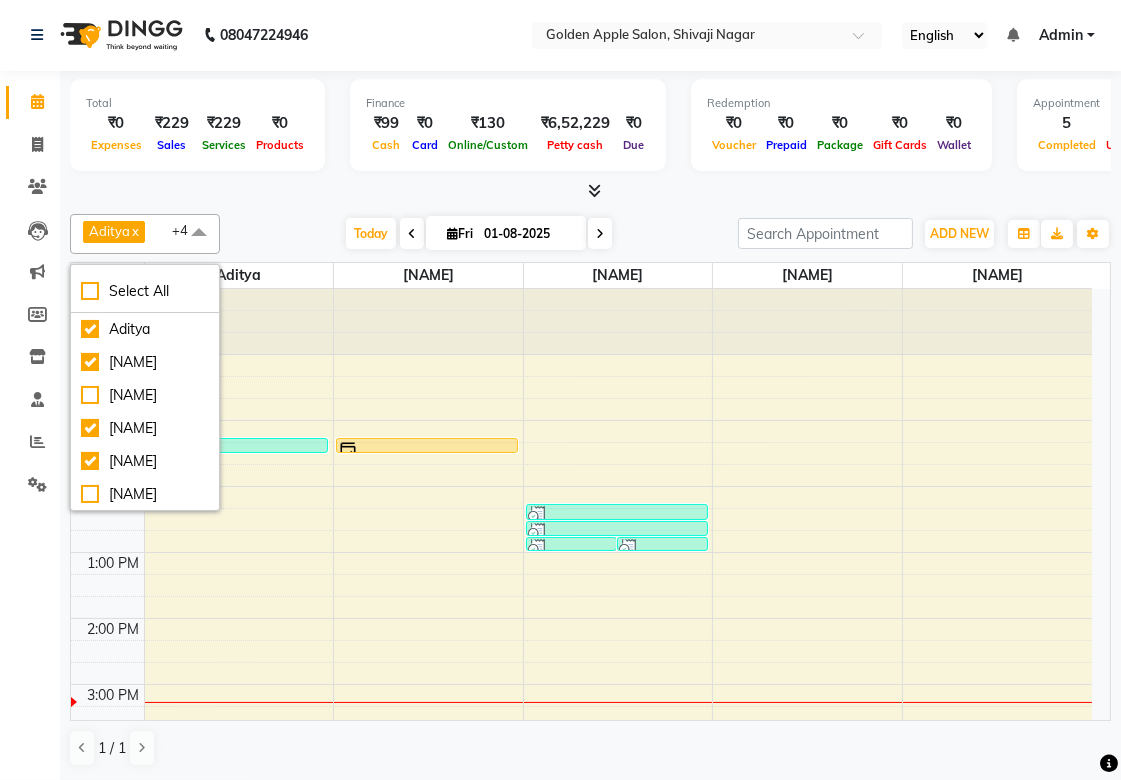 click at bounding box center (239, 322) 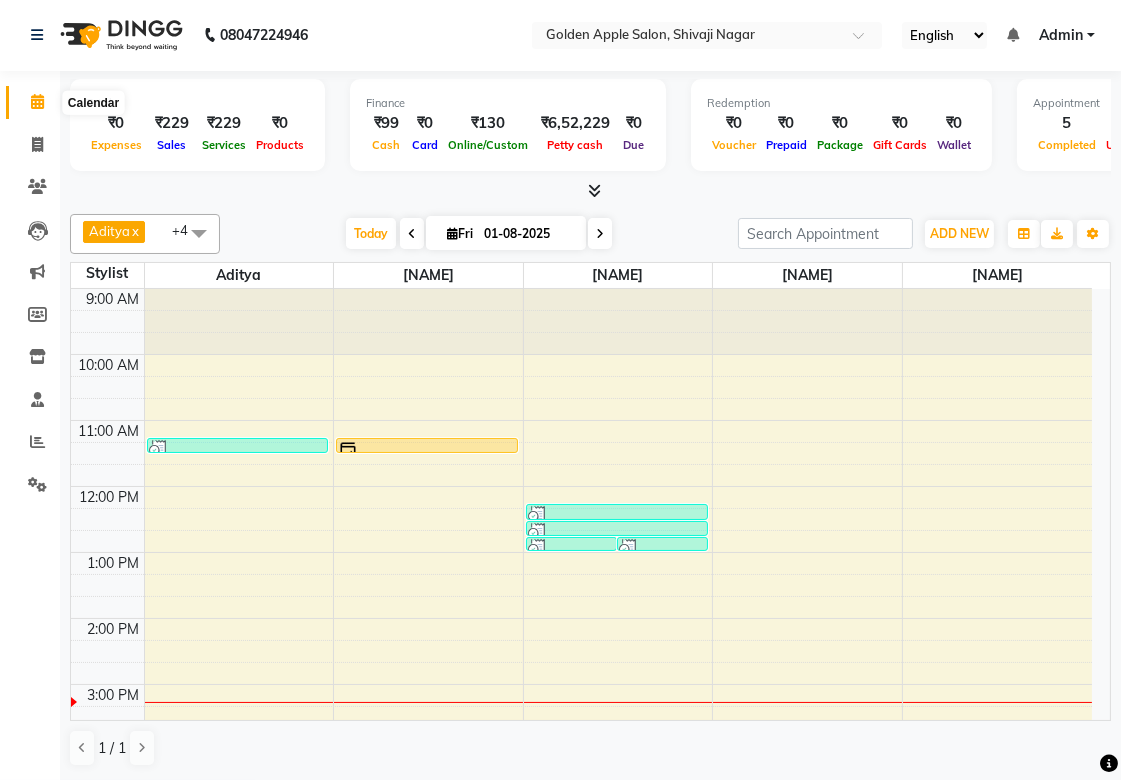 click 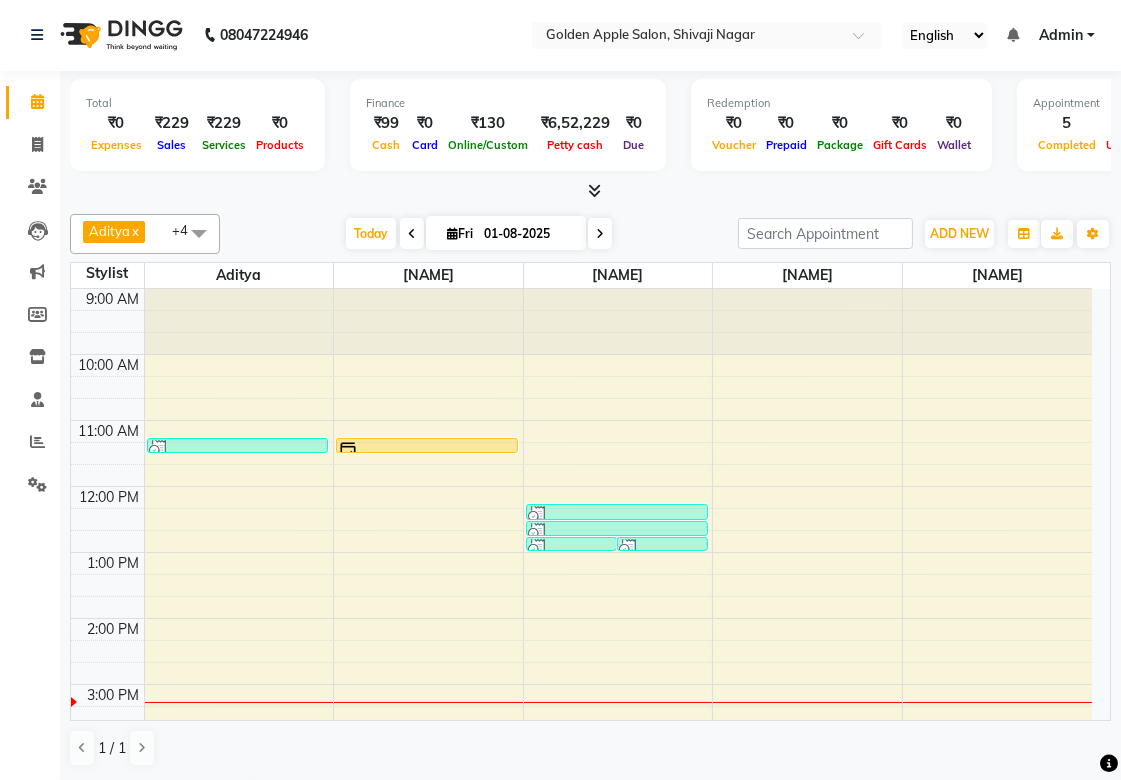 click on "Admin" at bounding box center (1061, 35) 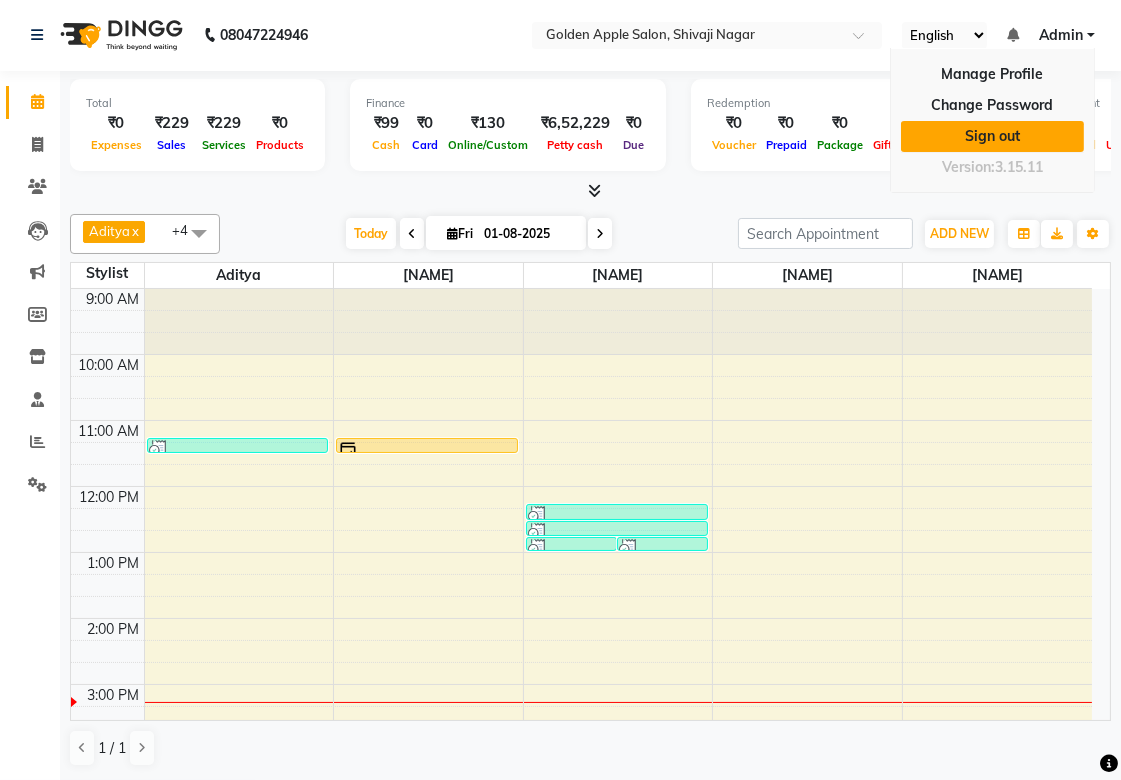 click on "Sign out" at bounding box center [992, 136] 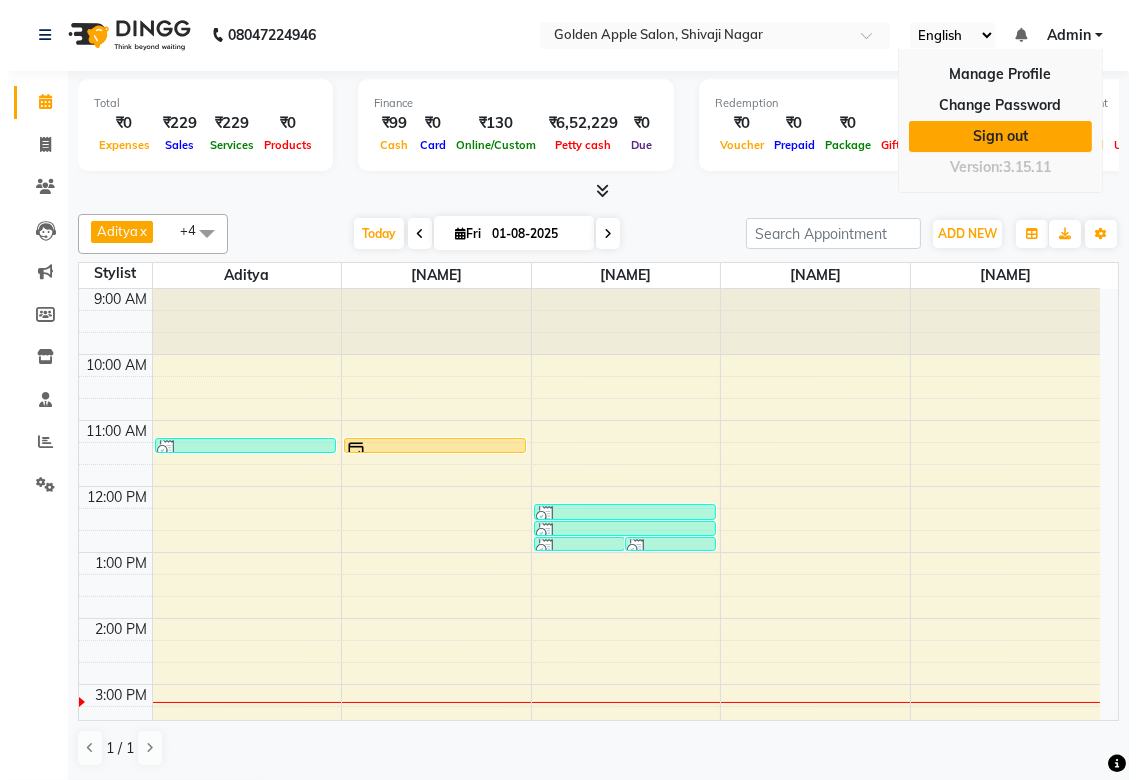 scroll, scrollTop: 0, scrollLeft: 0, axis: both 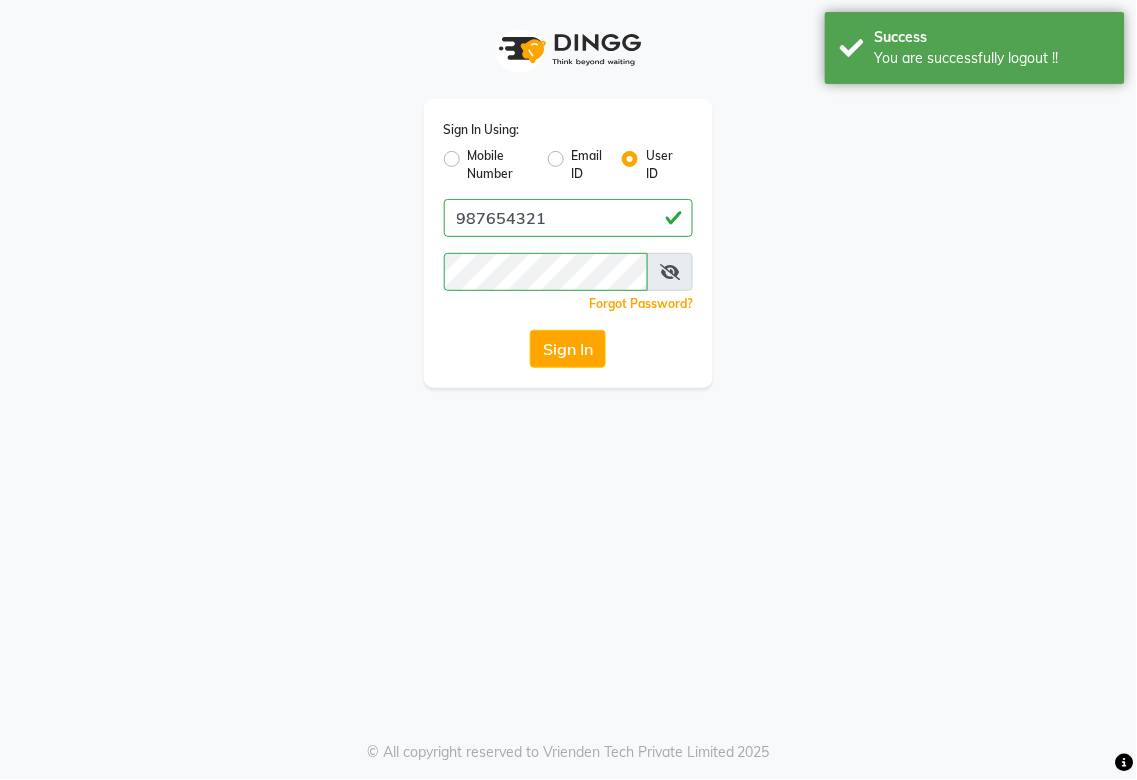 click on "Mobile Number" 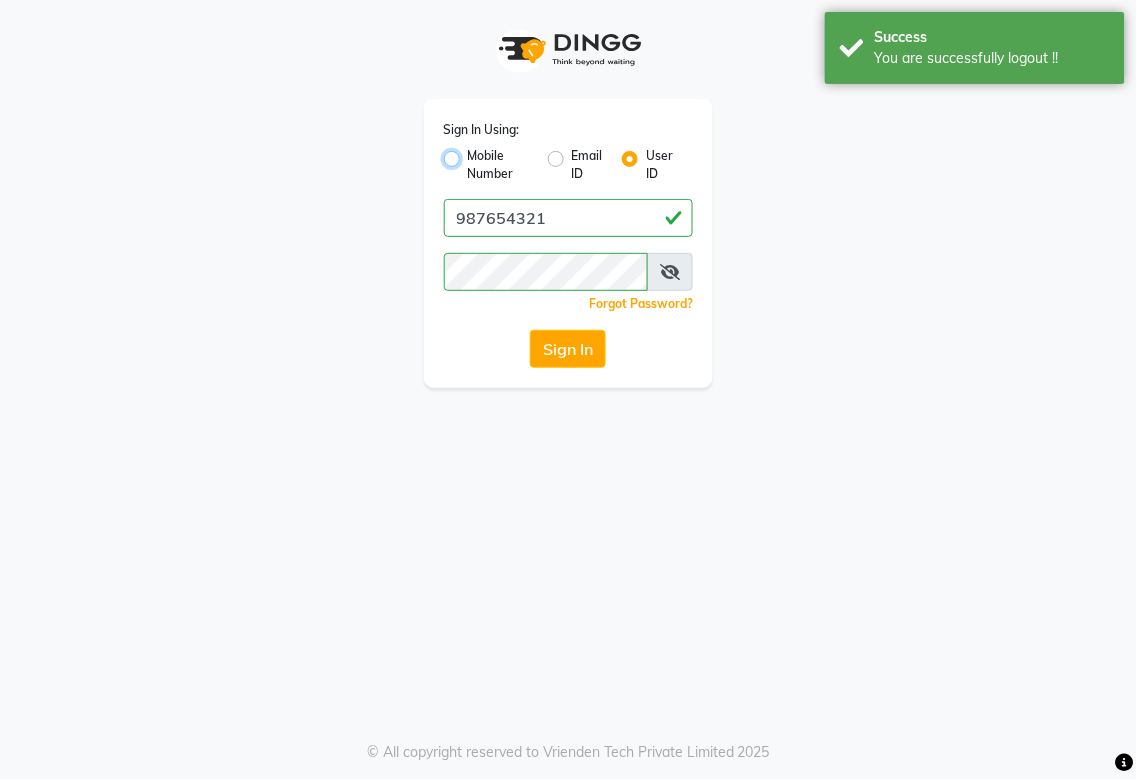 click on "Mobile Number" at bounding box center (474, 153) 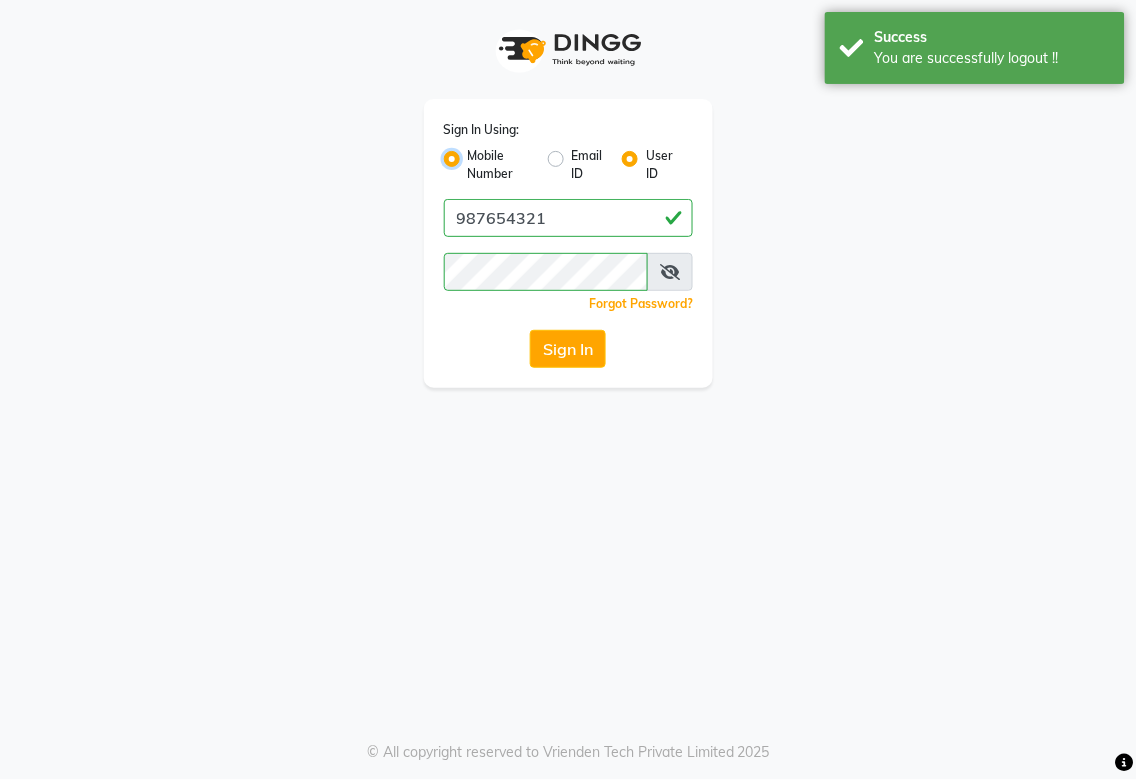 radio on "false" 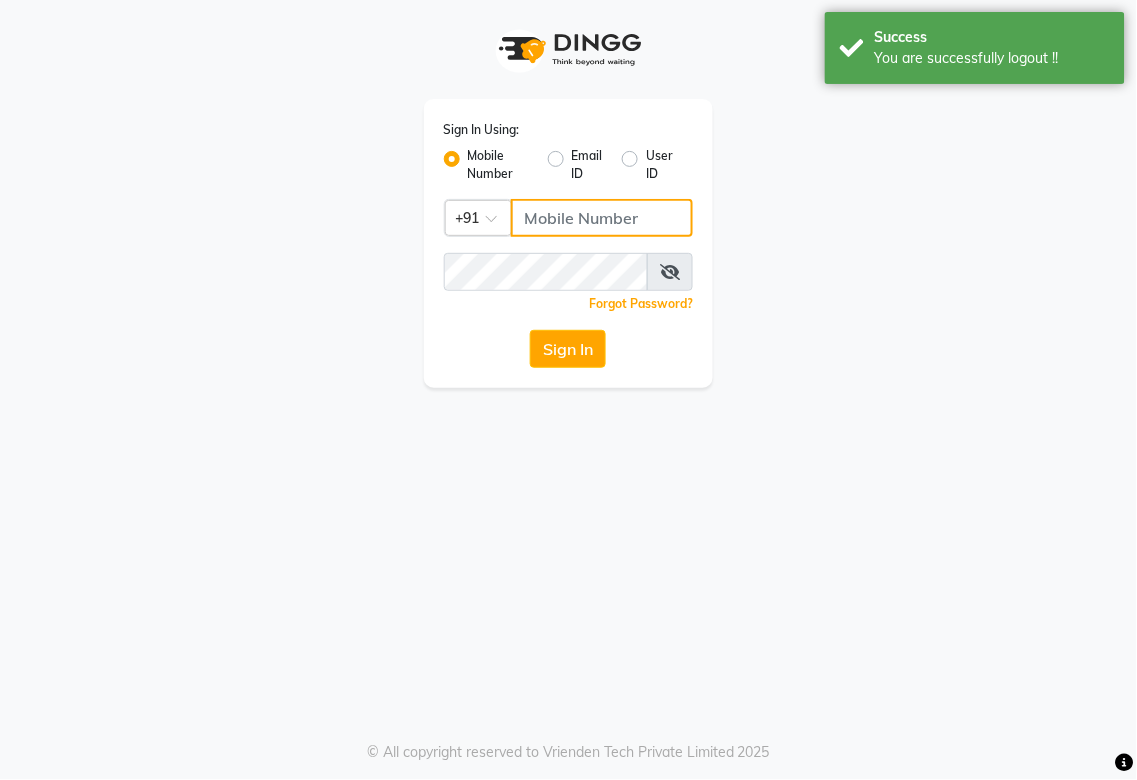 click 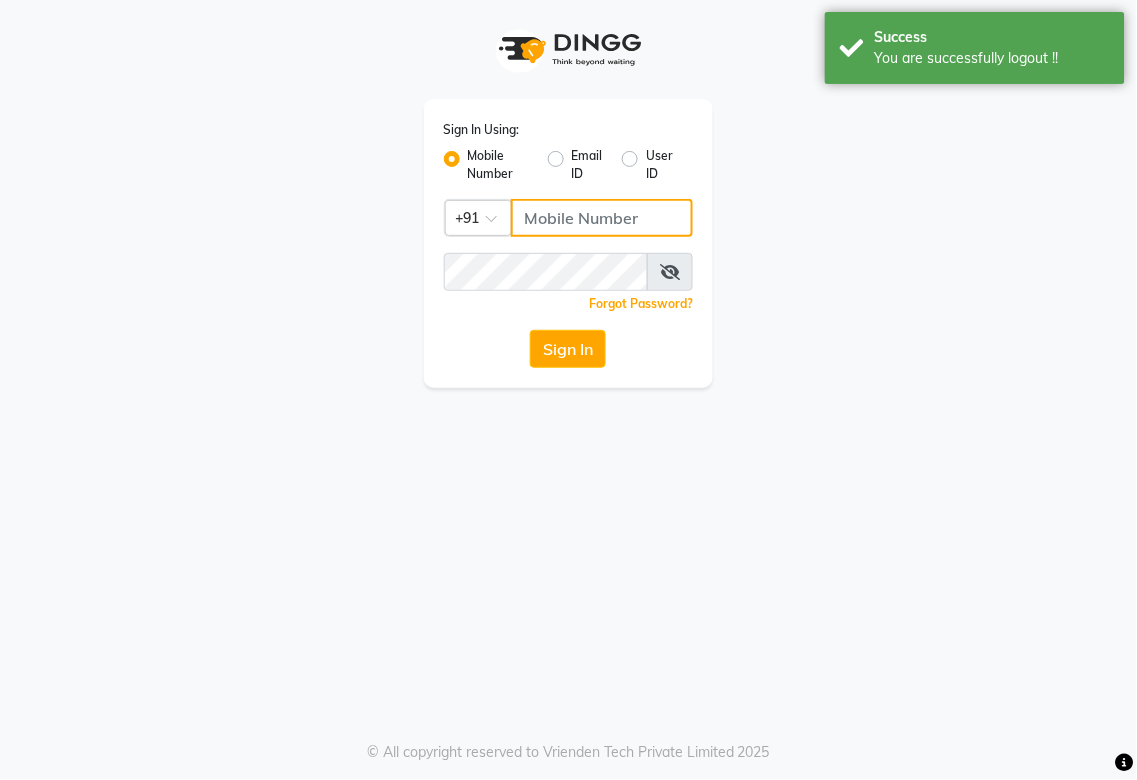 type on "987654321" 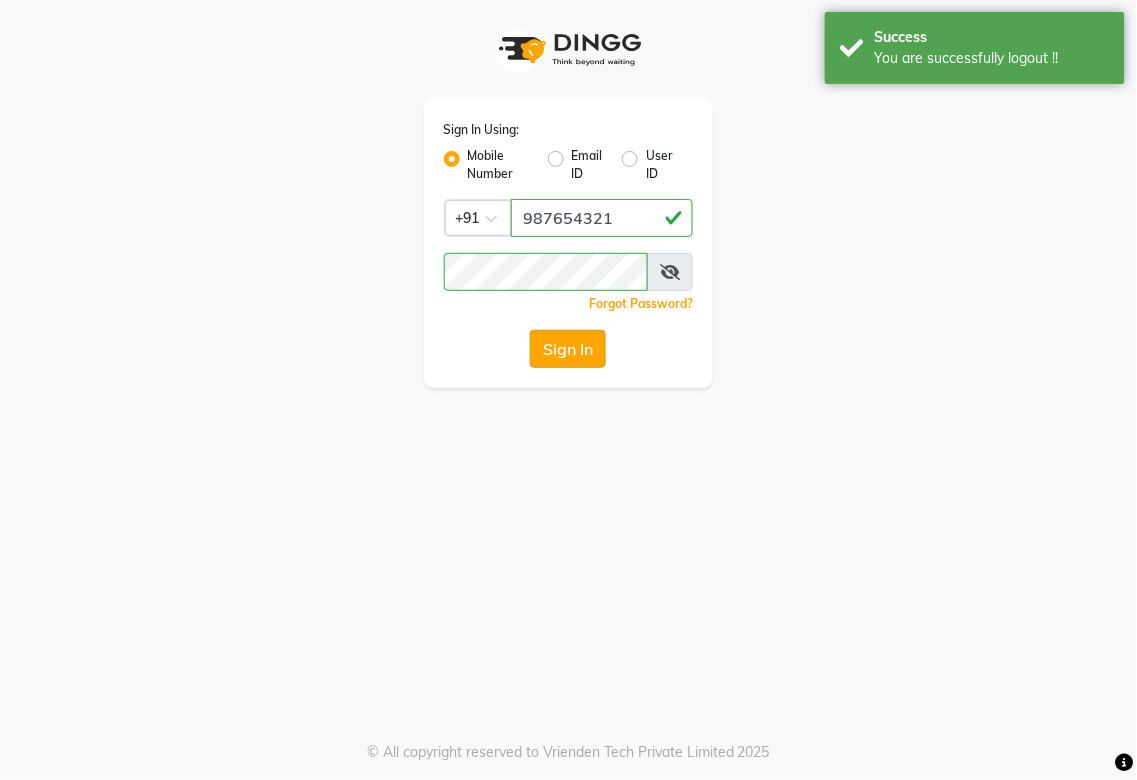click on "Sign In" 